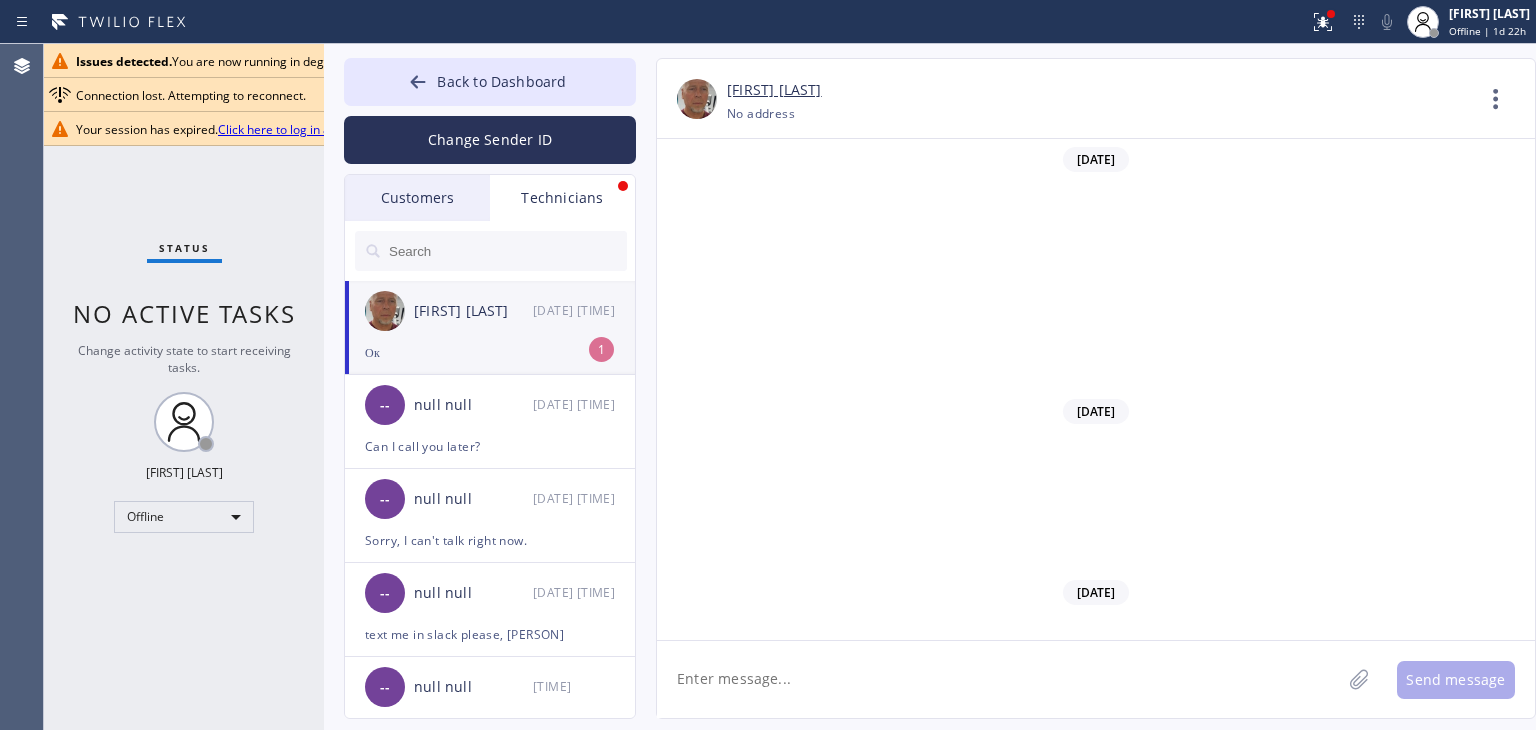 click on "[FIRST] [LAST] [DATE] [TIME]" at bounding box center [491, 311] 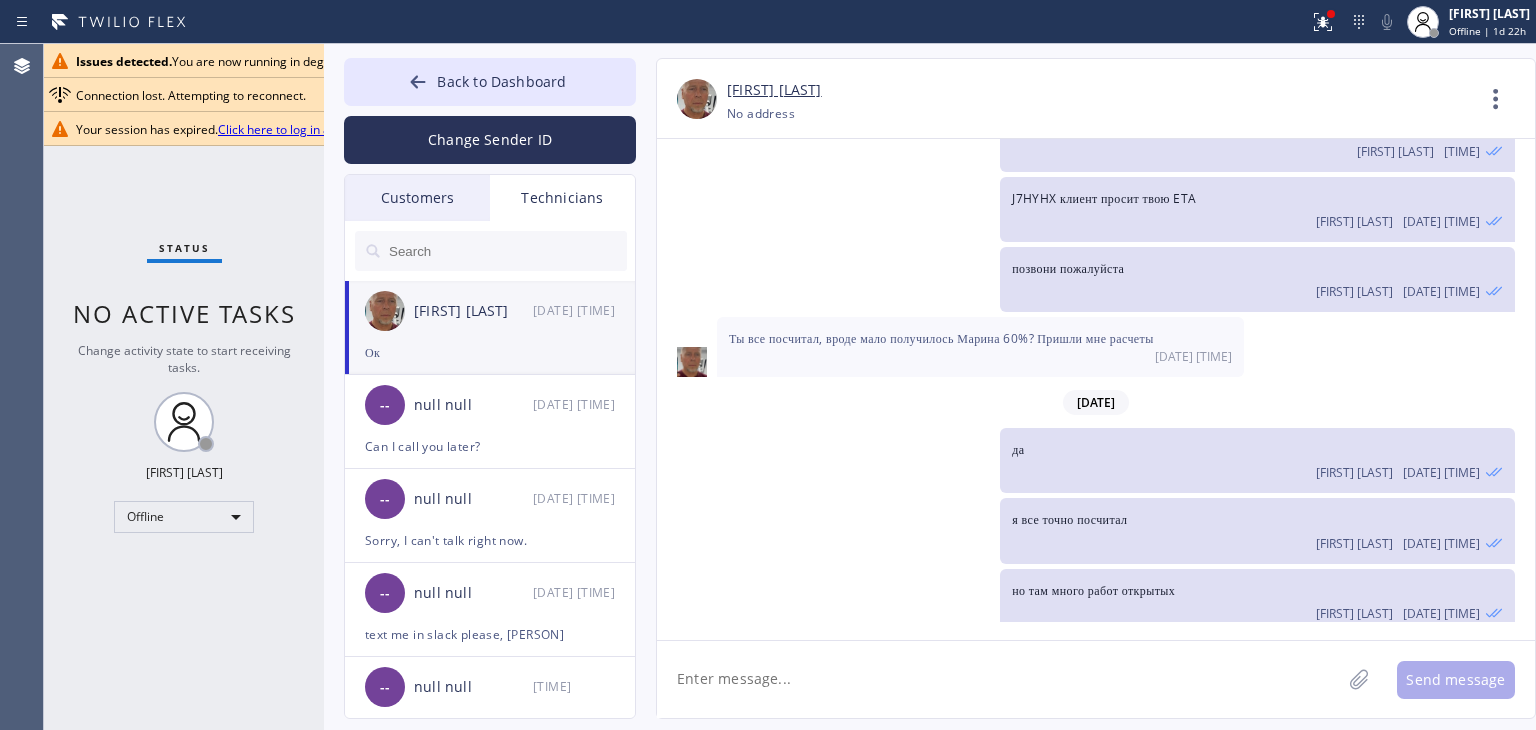 click on "Customers" at bounding box center (417, 198) 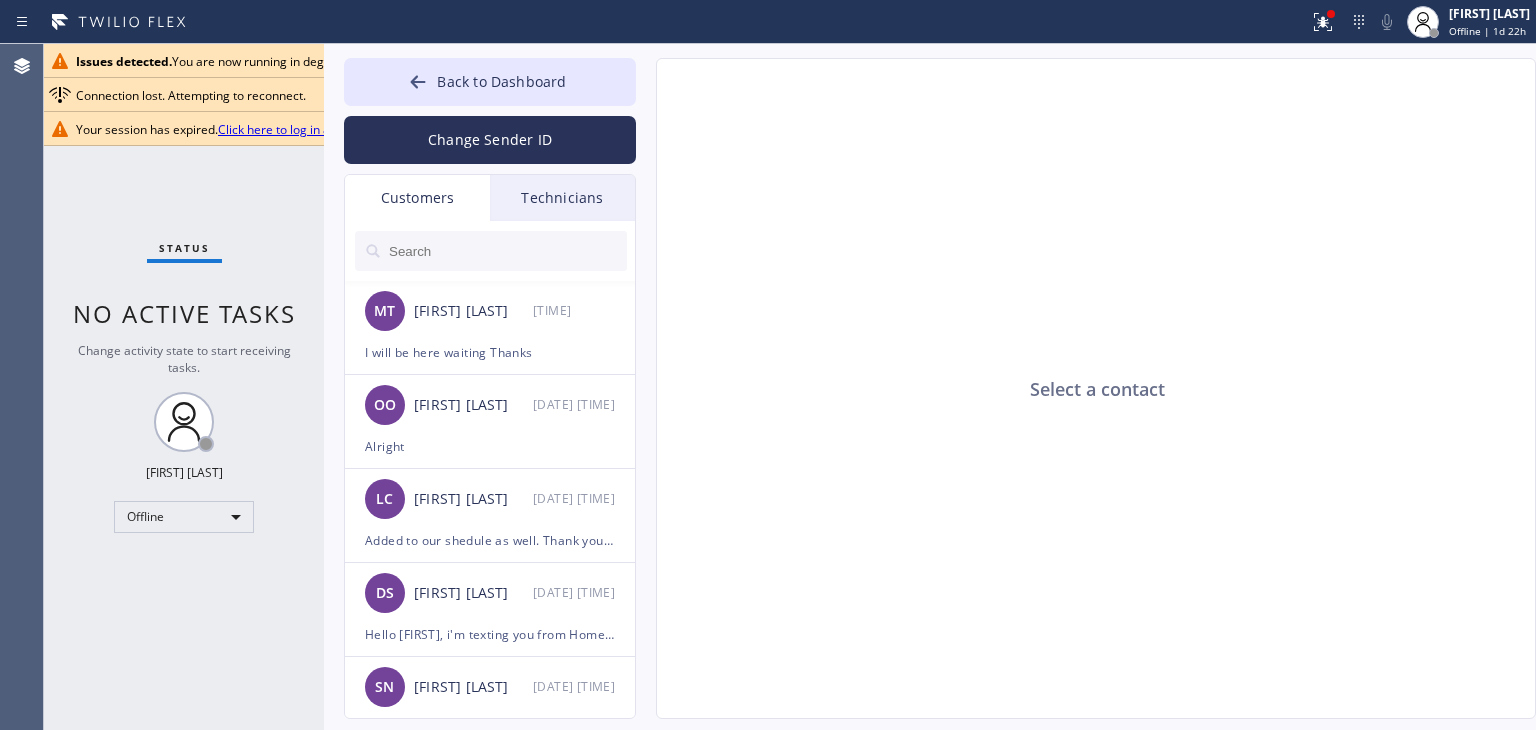 click at bounding box center (507, 251) 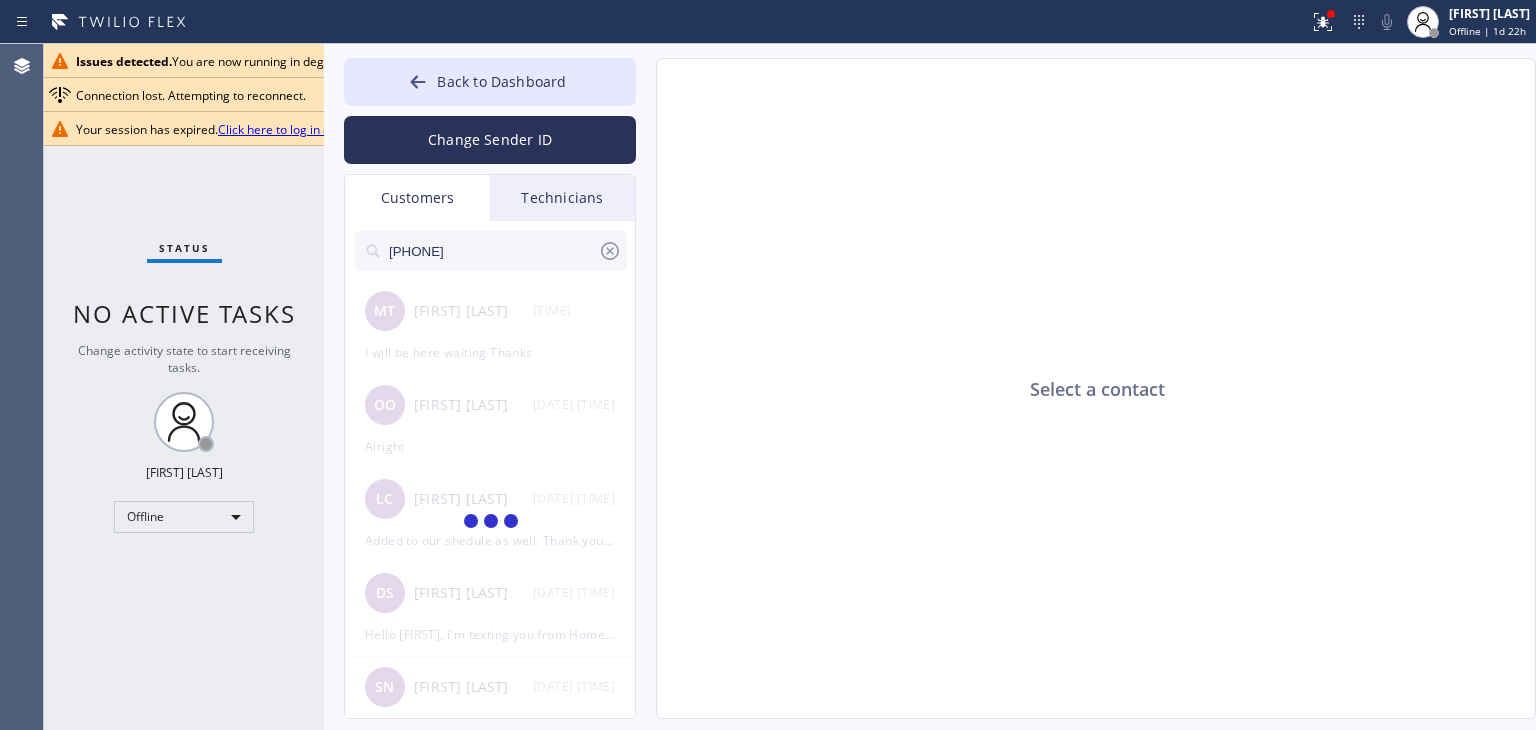 click on "[PHONE]" at bounding box center [492, 251] 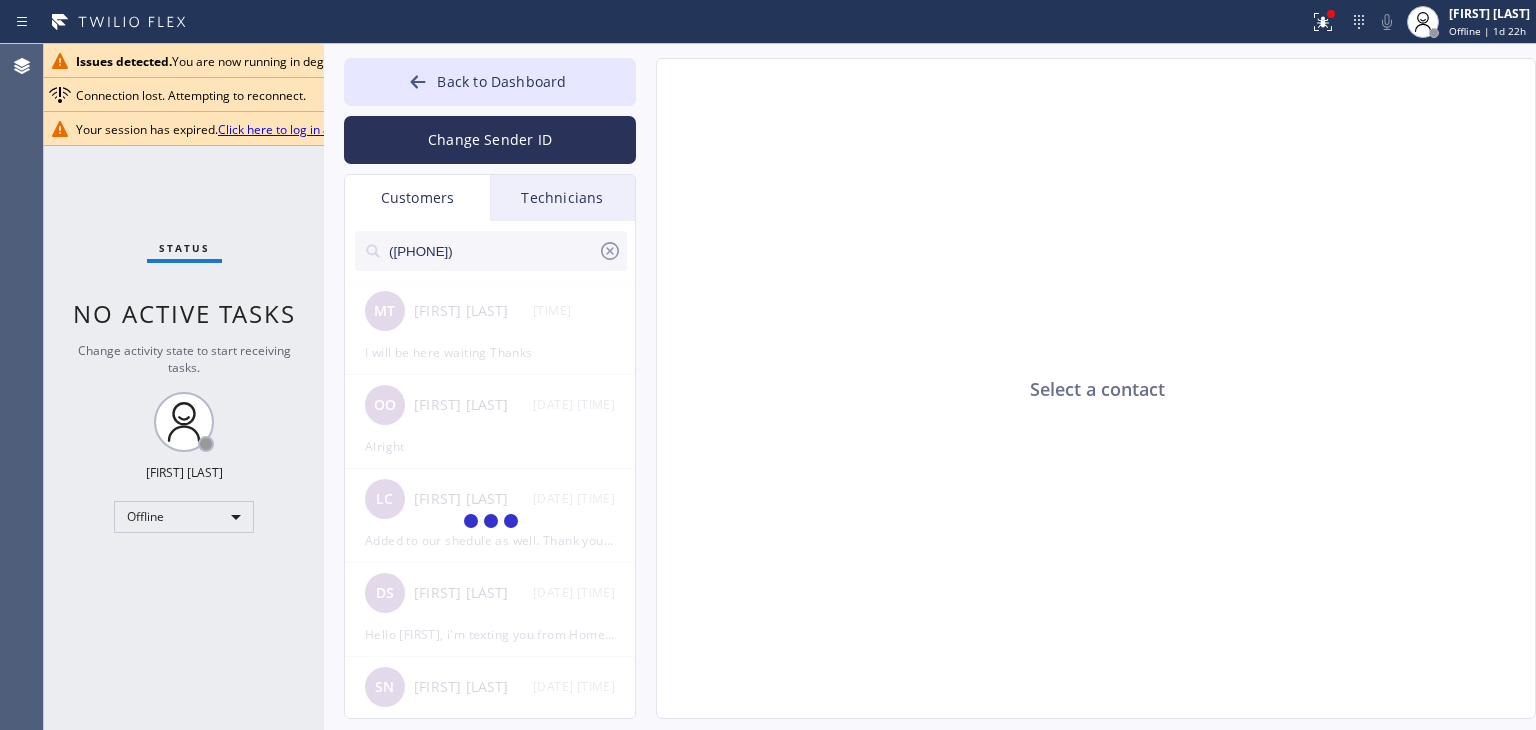 click on "([PHONE])" at bounding box center [492, 251] 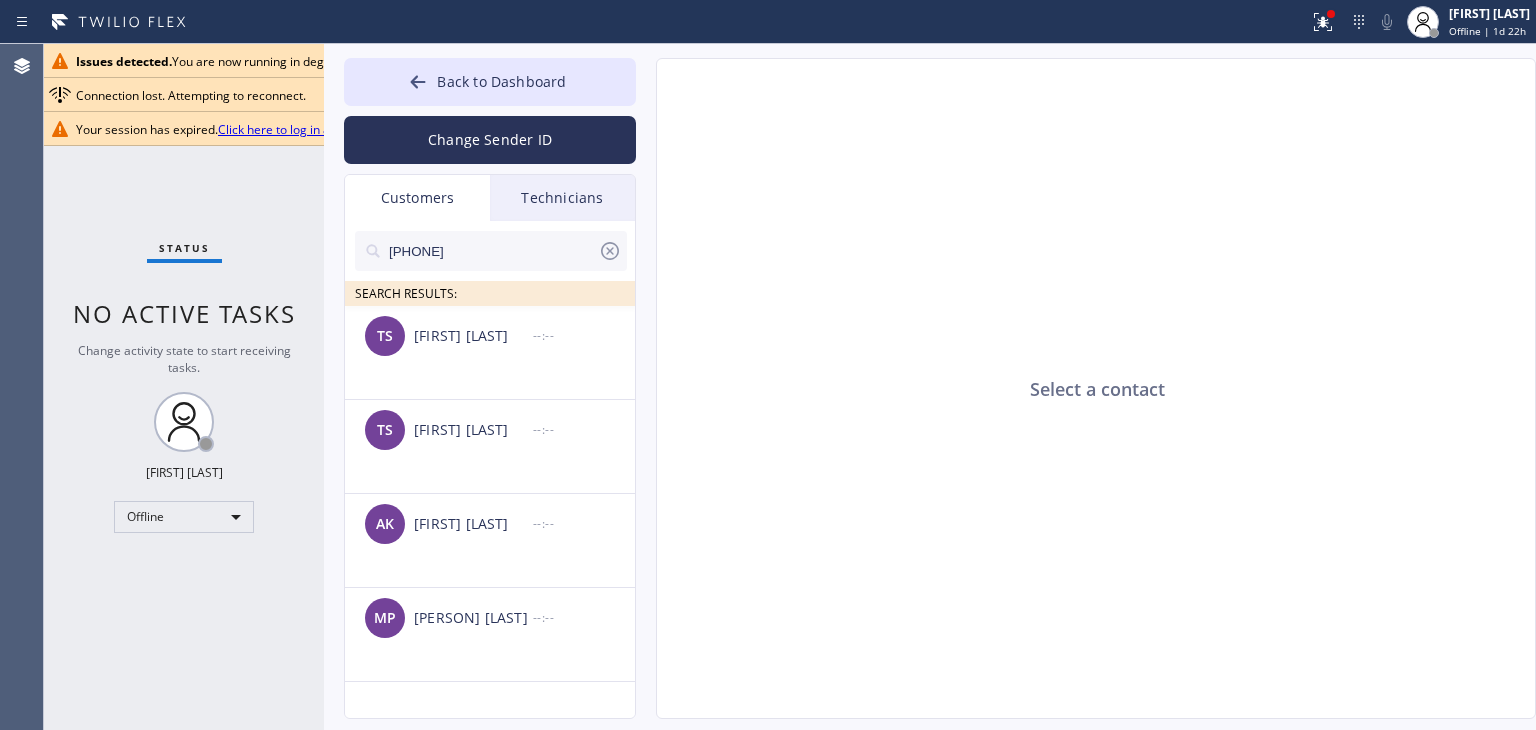type on "[PHONE]" 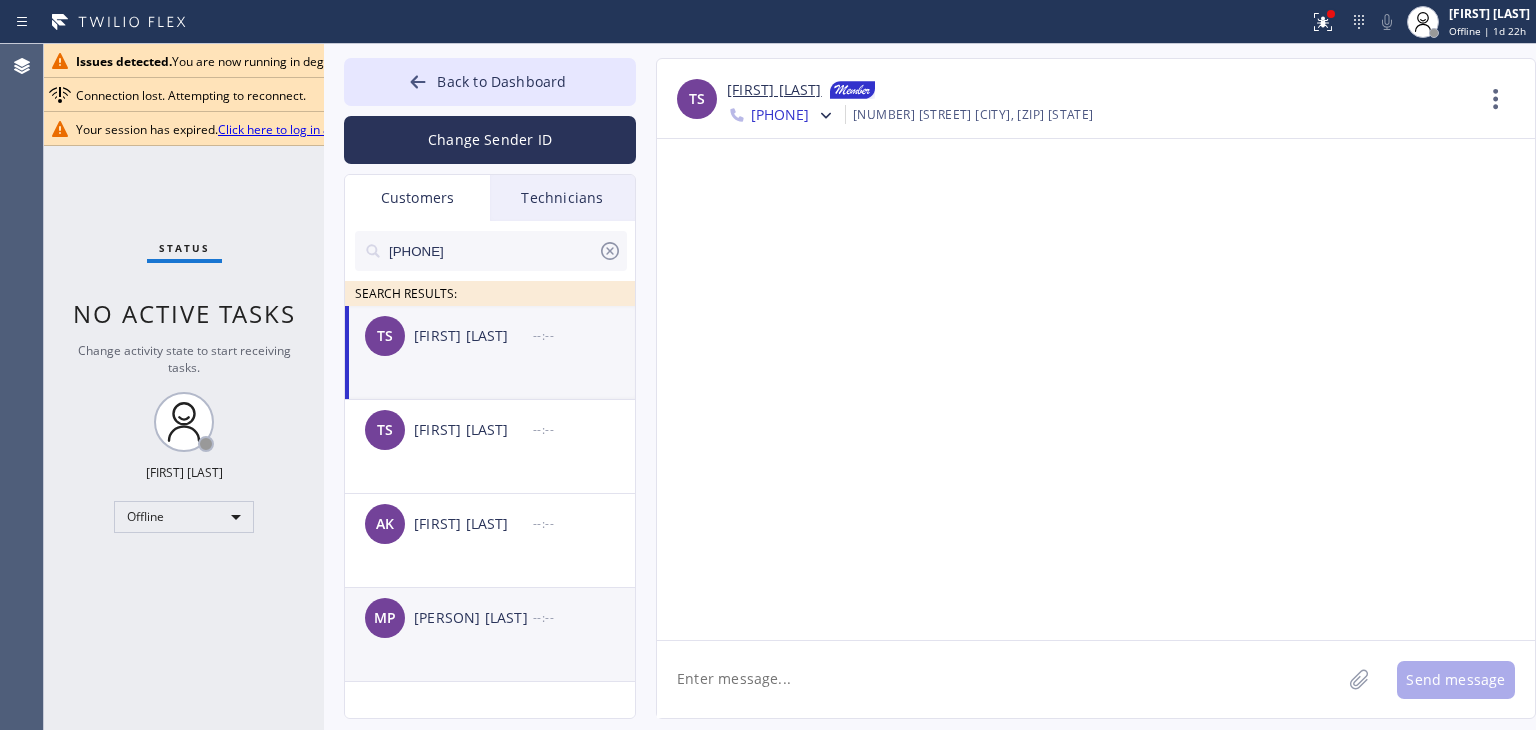 click on "[FIRST] [LAST] --:--" at bounding box center [491, 618] 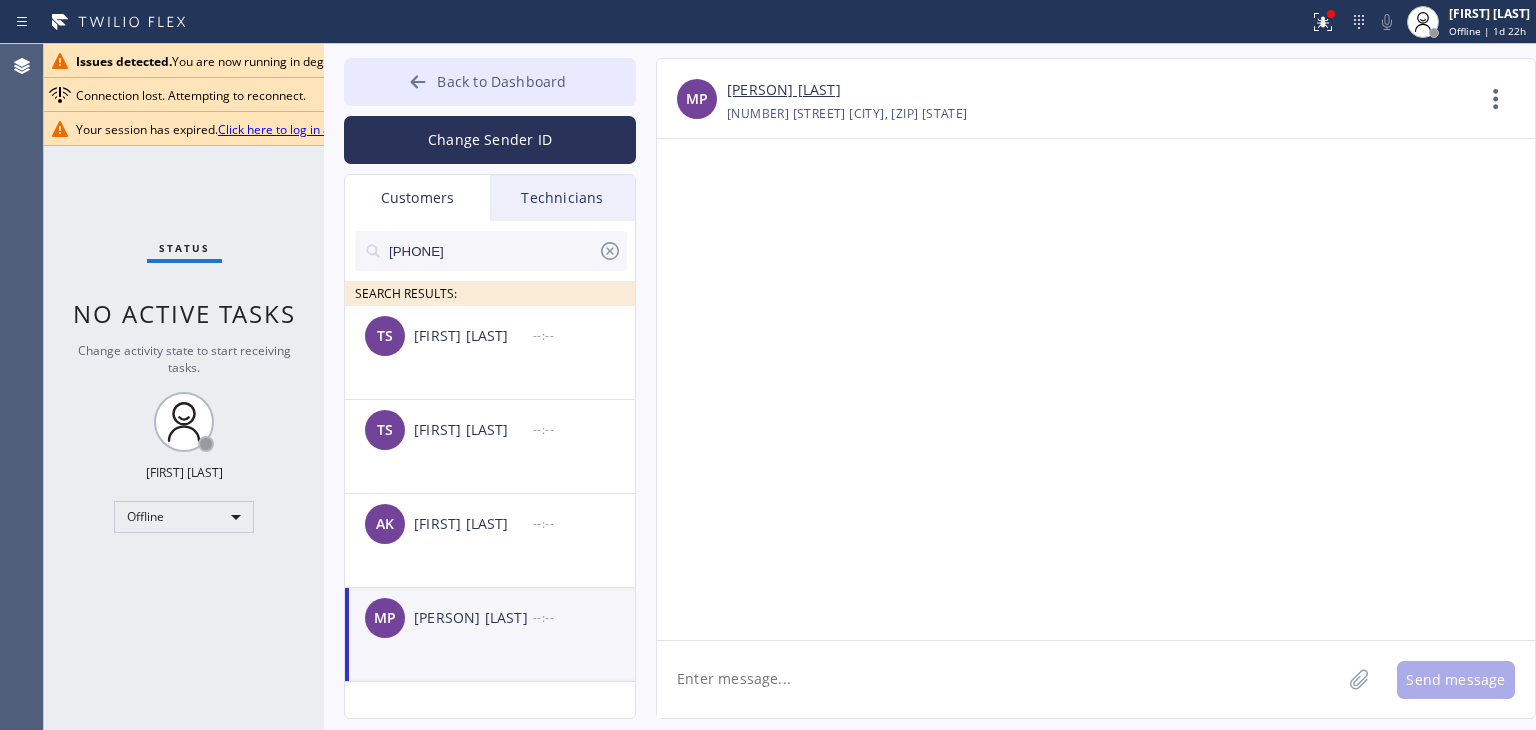 click on "Back to Dashboard" at bounding box center (490, 82) 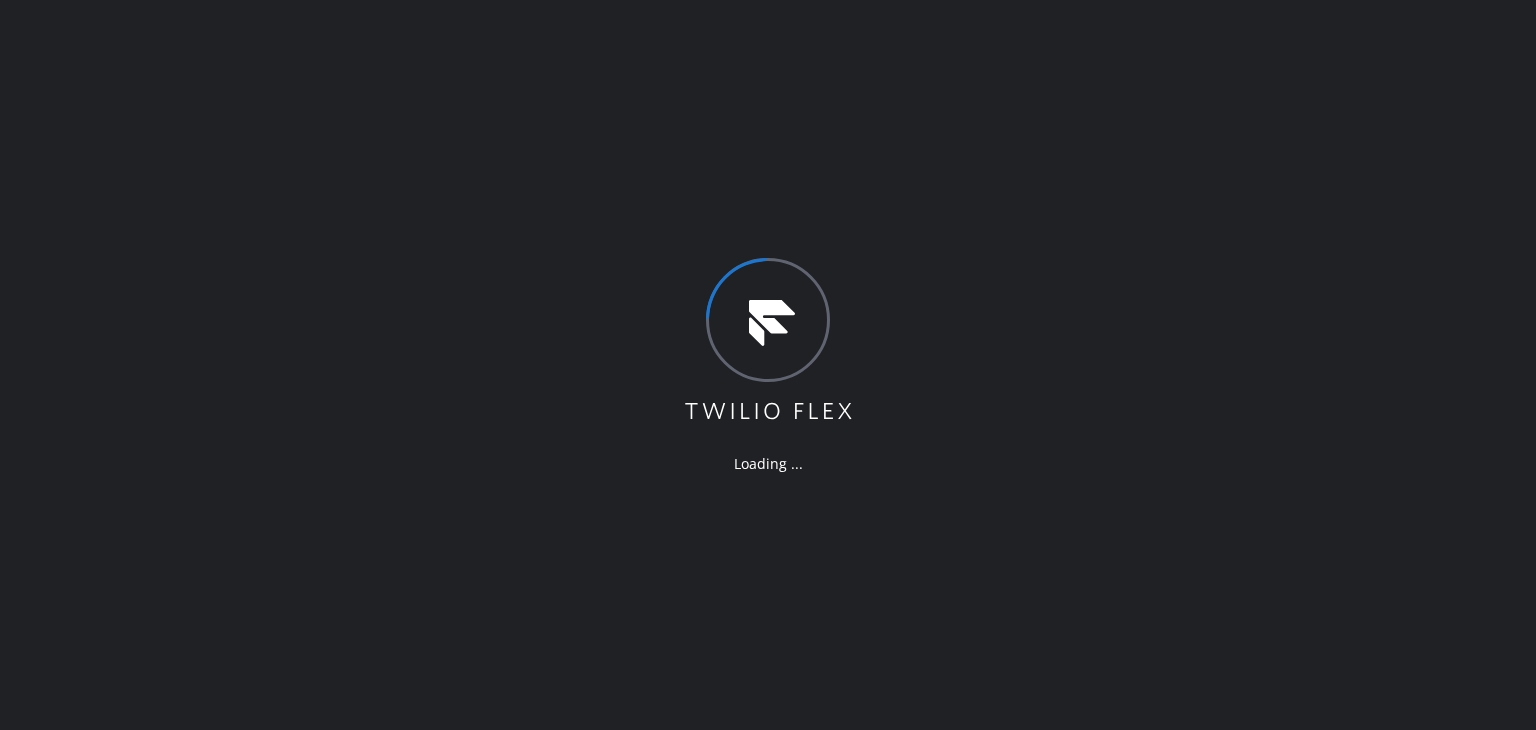 scroll, scrollTop: 0, scrollLeft: 0, axis: both 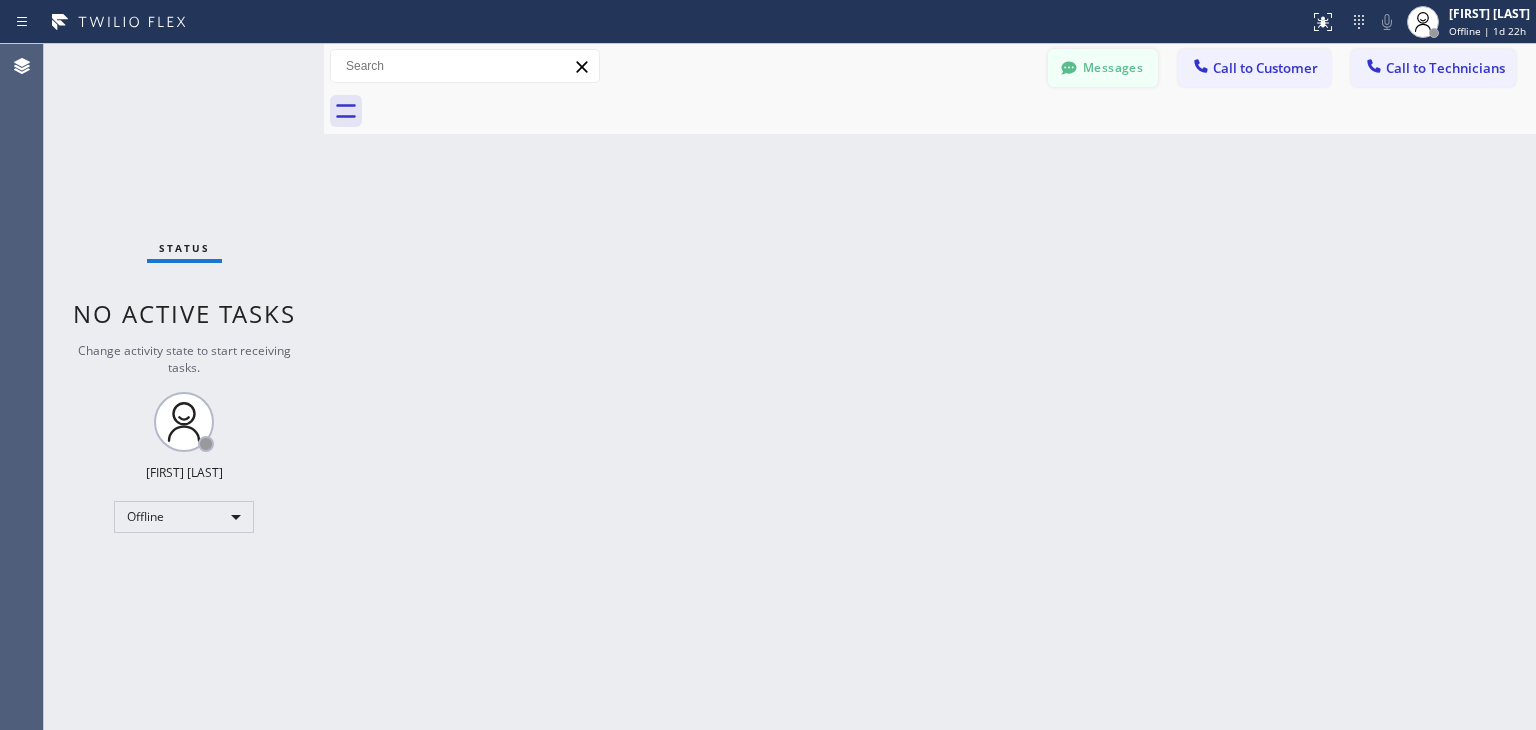 click on "Messages" at bounding box center (1103, 68) 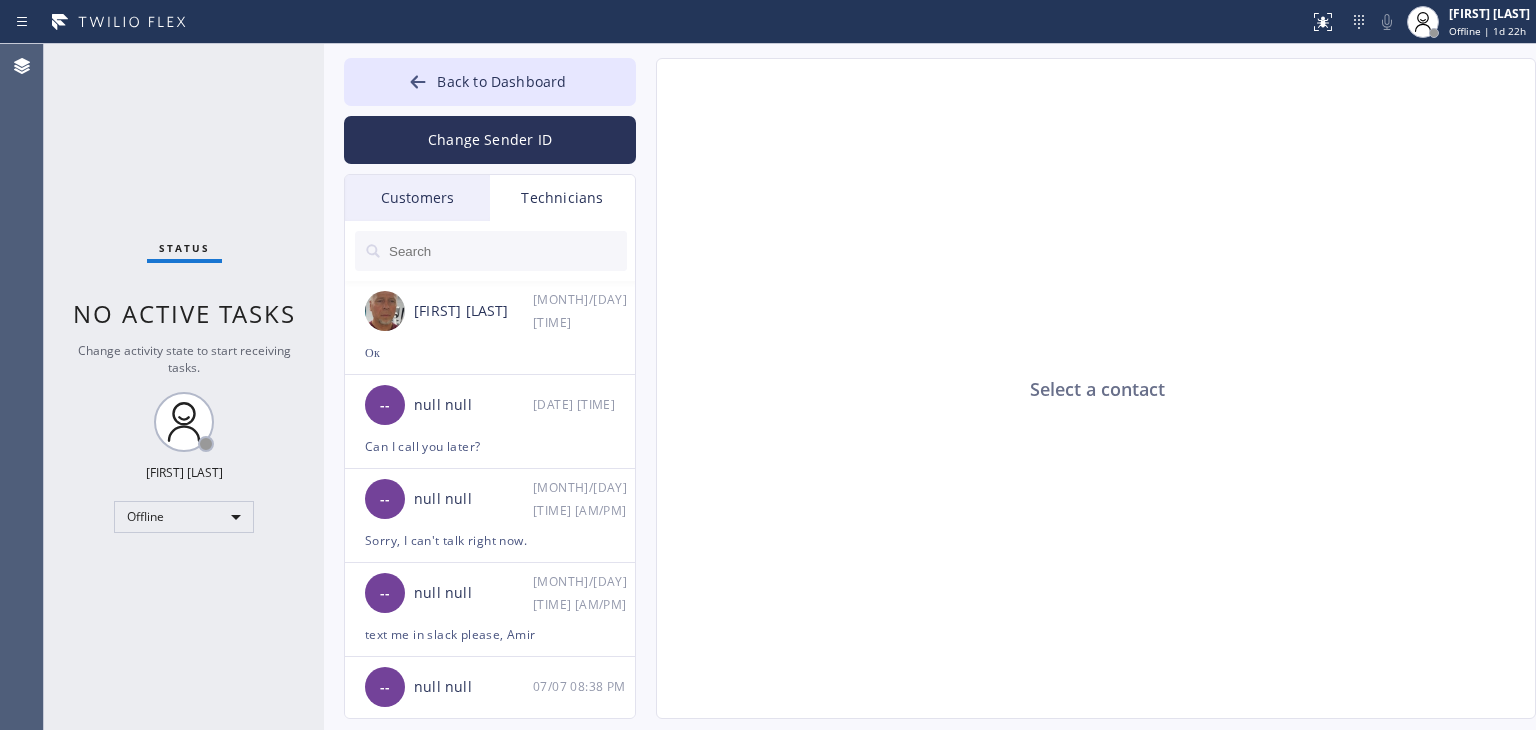 click at bounding box center (491, 251) 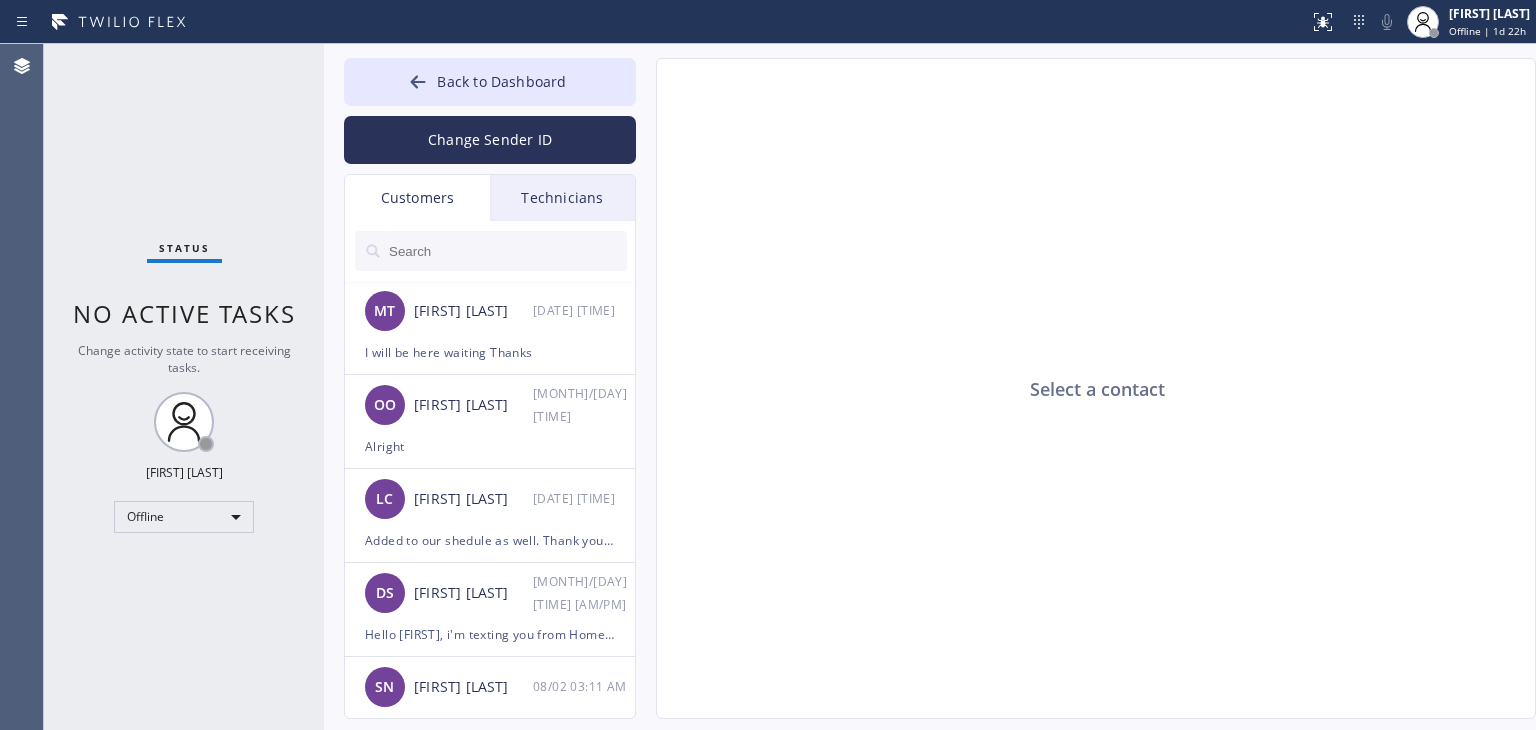 click at bounding box center (491, 251) 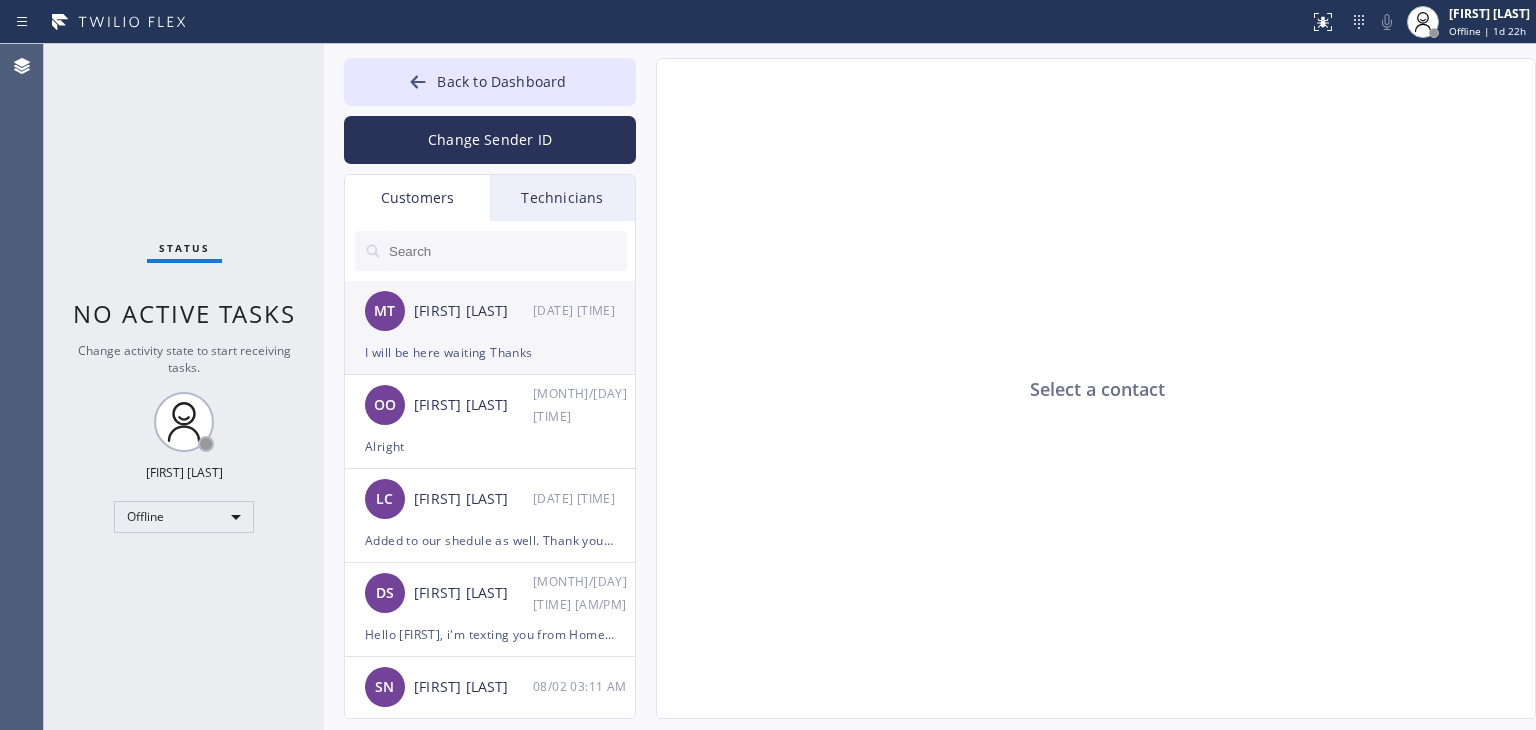 click on "[FIRST] [LAST]" at bounding box center [473, 311] 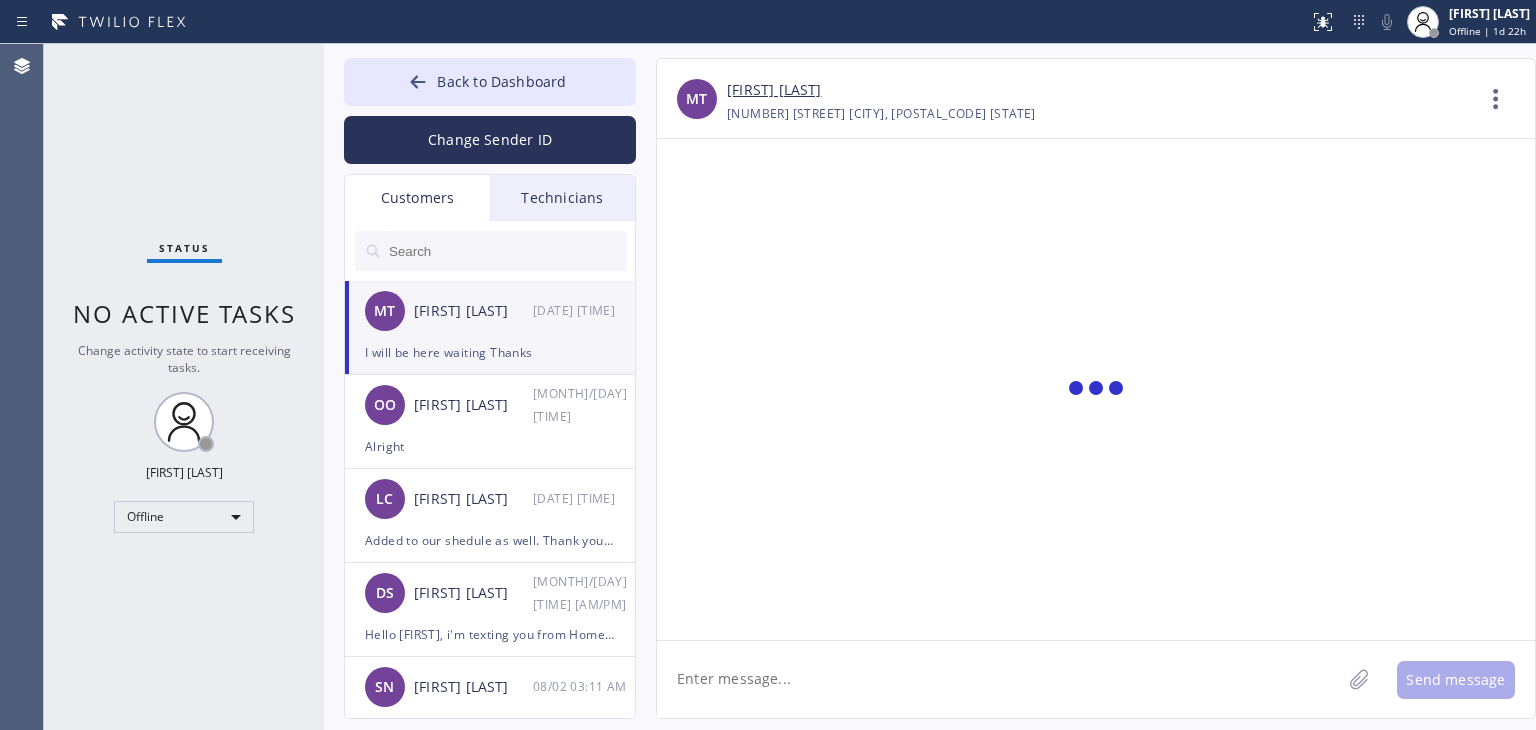 scroll, scrollTop: 433, scrollLeft: 0, axis: vertical 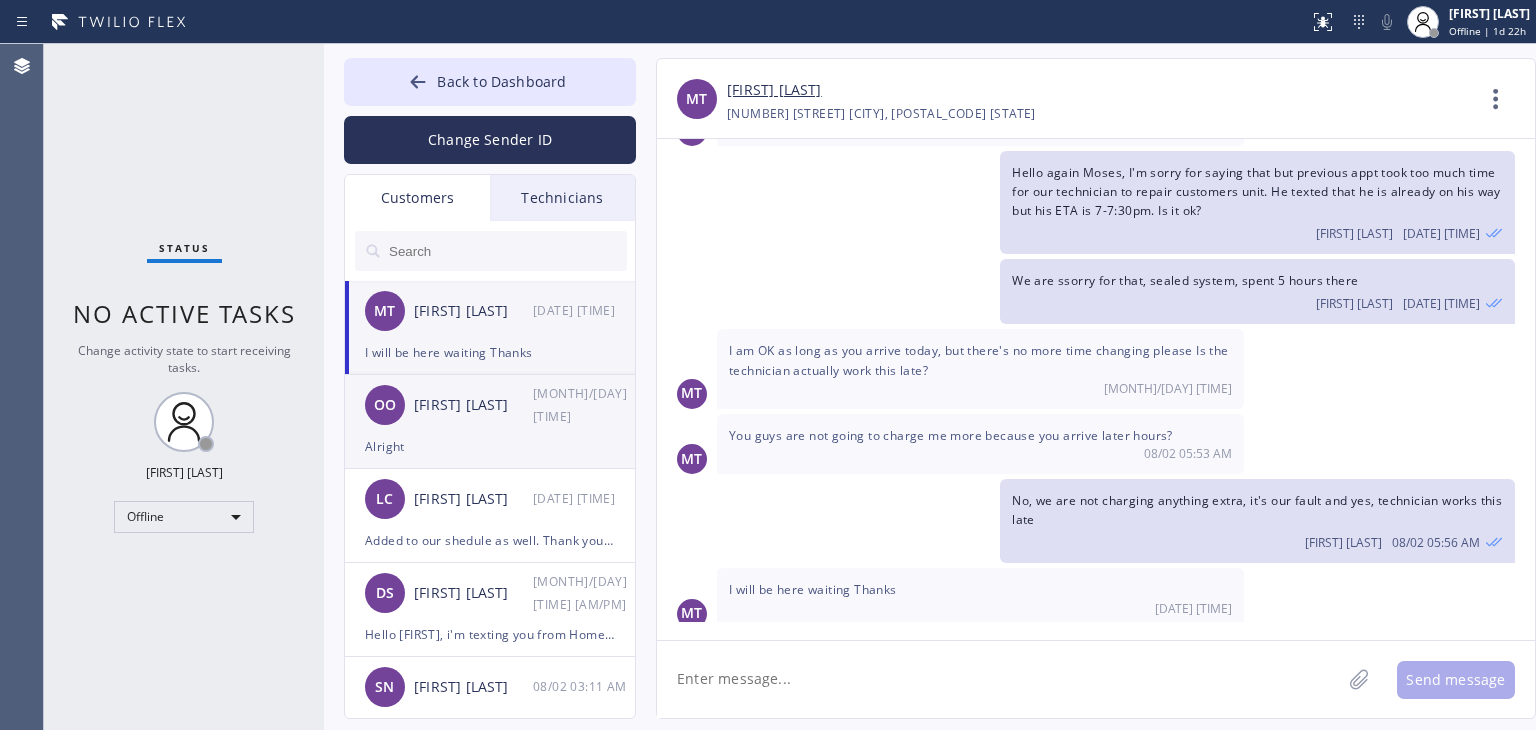 click on "OO [FIRST] [LAST] [MONTH]/[DAY] [TIME]" at bounding box center (491, 405) 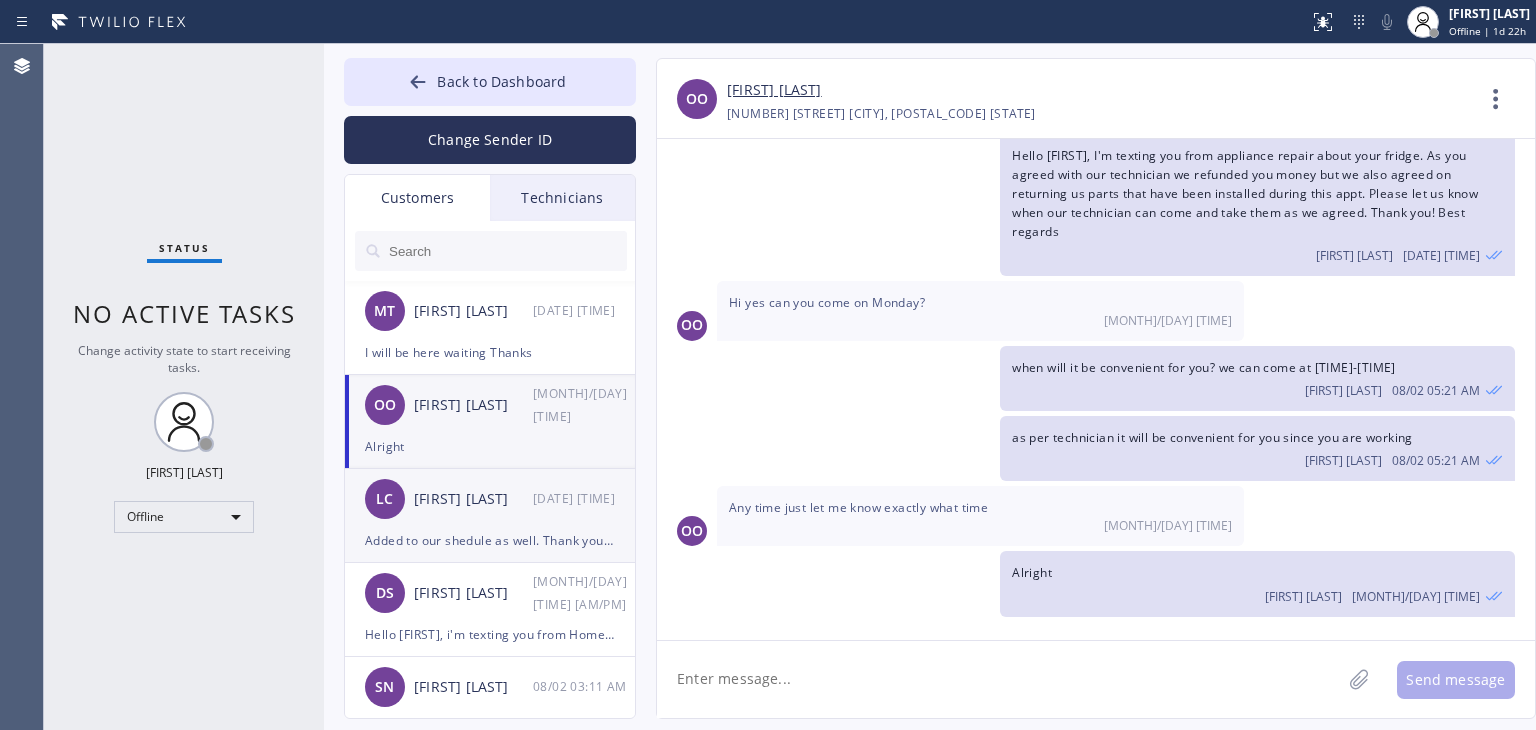 scroll, scrollTop: 197, scrollLeft: 0, axis: vertical 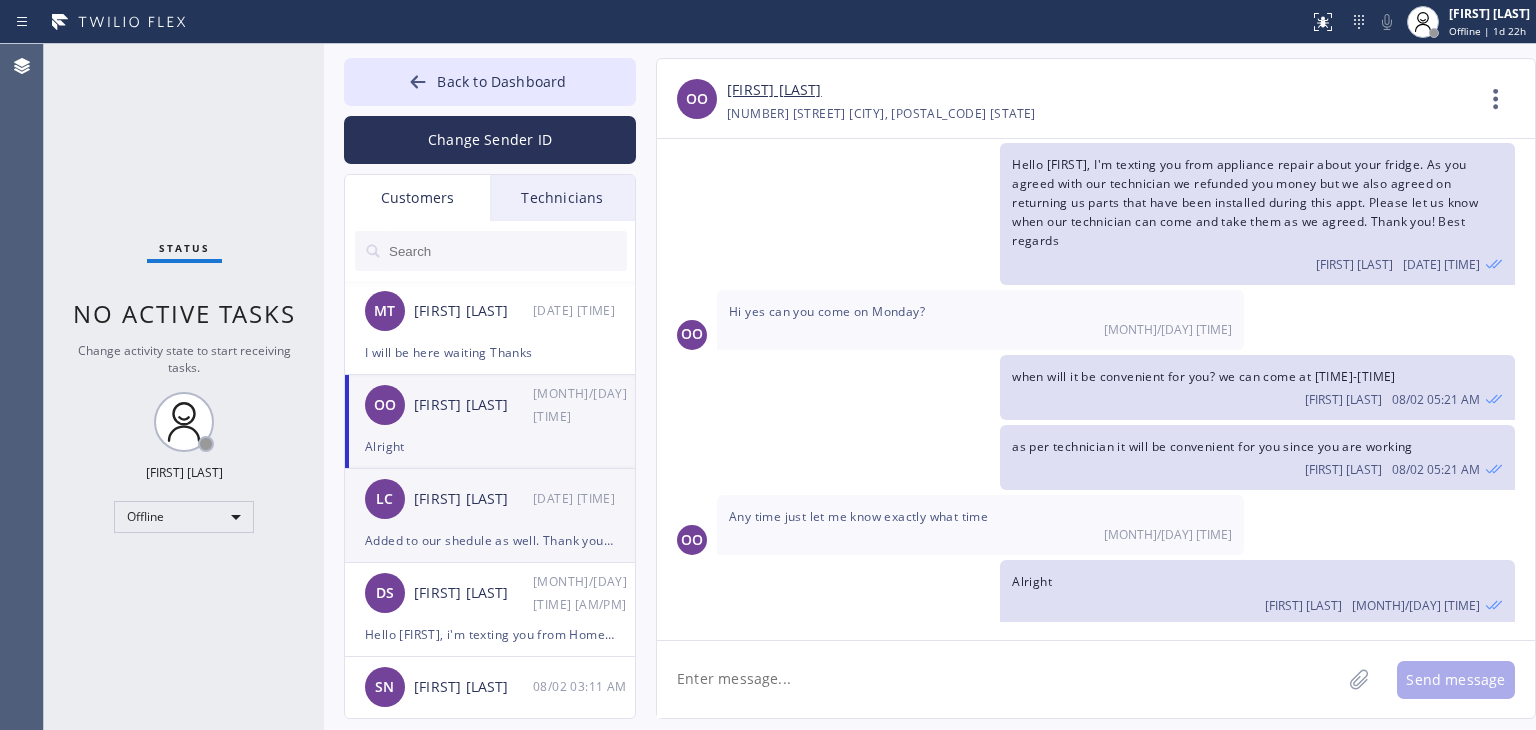 click on "[FIRST] [LAST] [DATE] [TIME]" at bounding box center (491, 499) 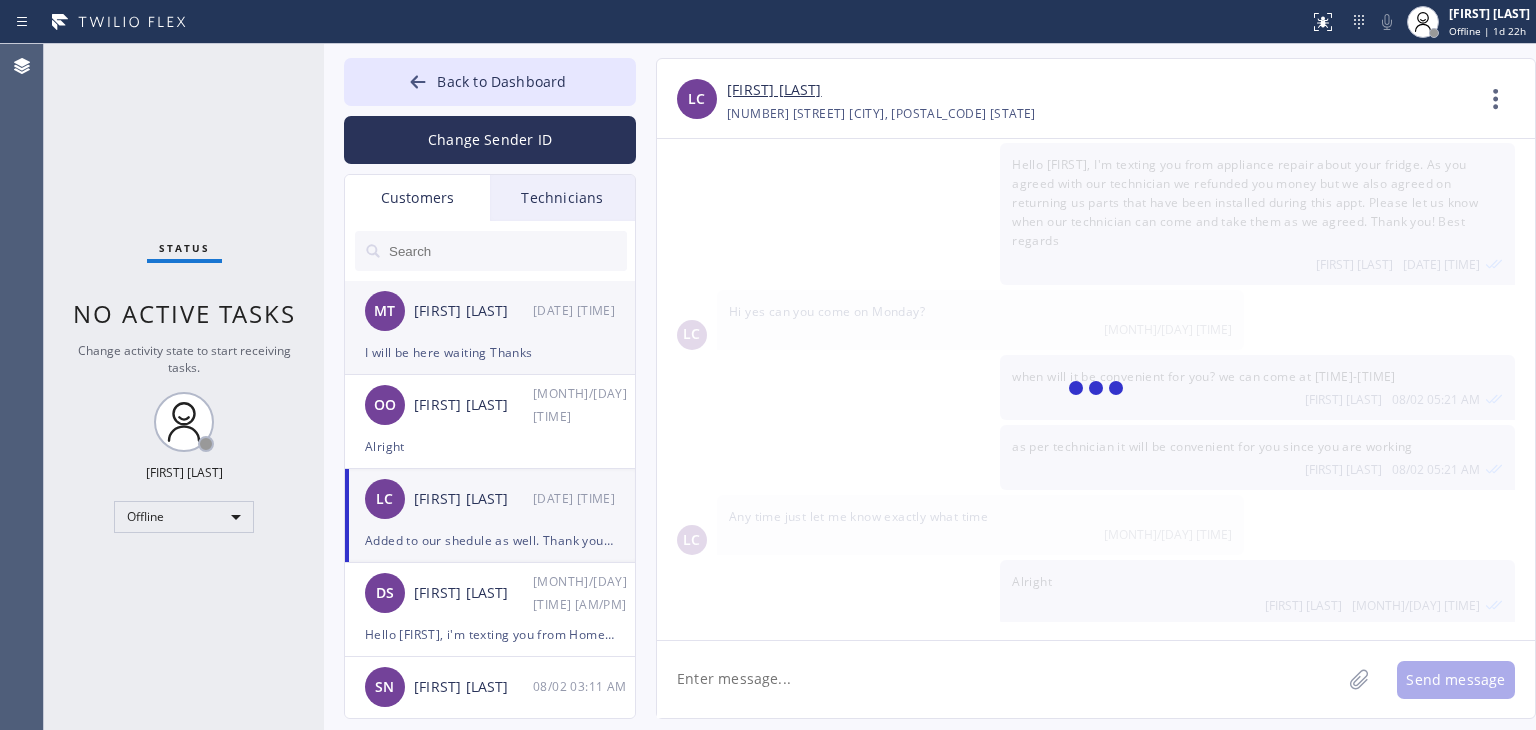 scroll, scrollTop: 0, scrollLeft: 0, axis: both 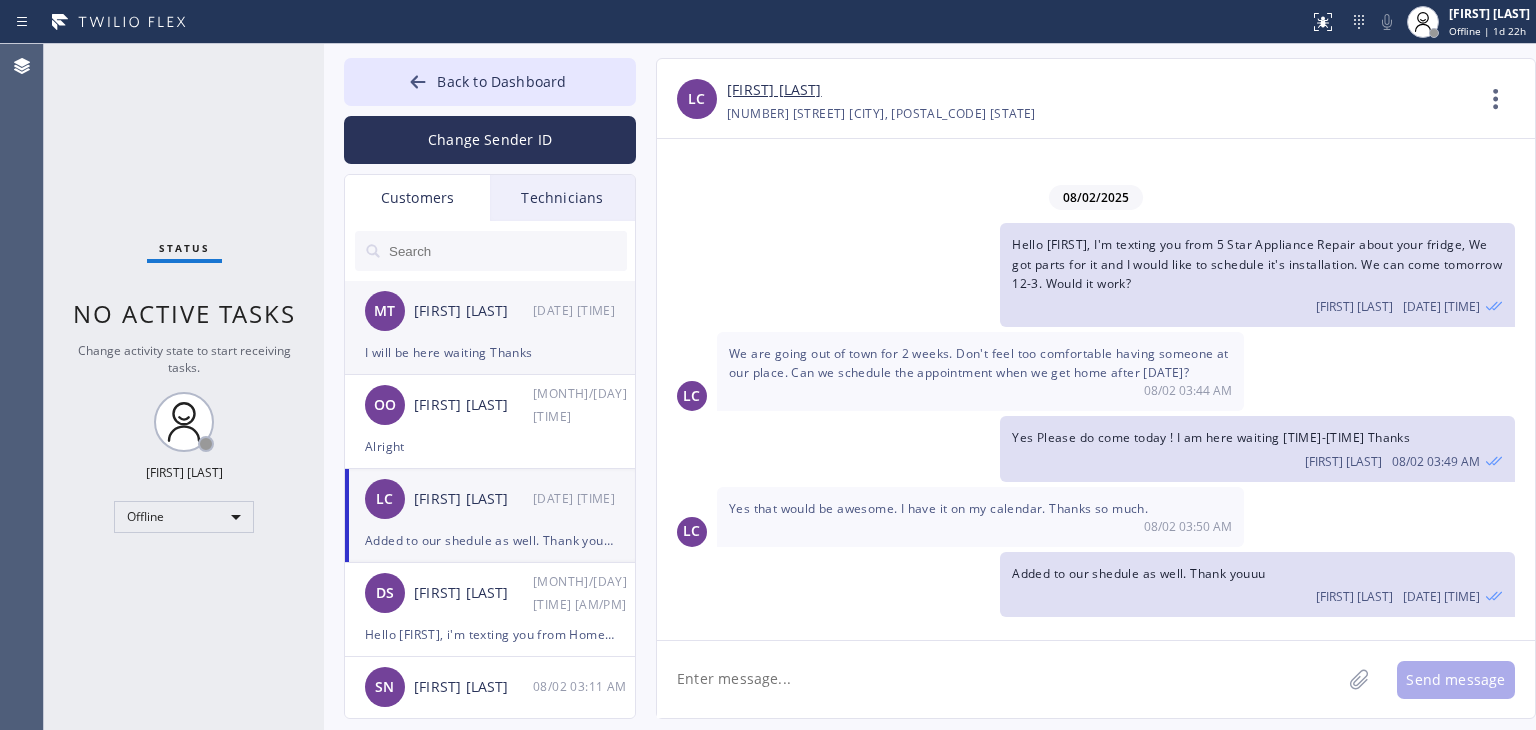 click on "MP [FIRST] [LAST] [MONTH]/[DAY] [TIME]" at bounding box center (491, 311) 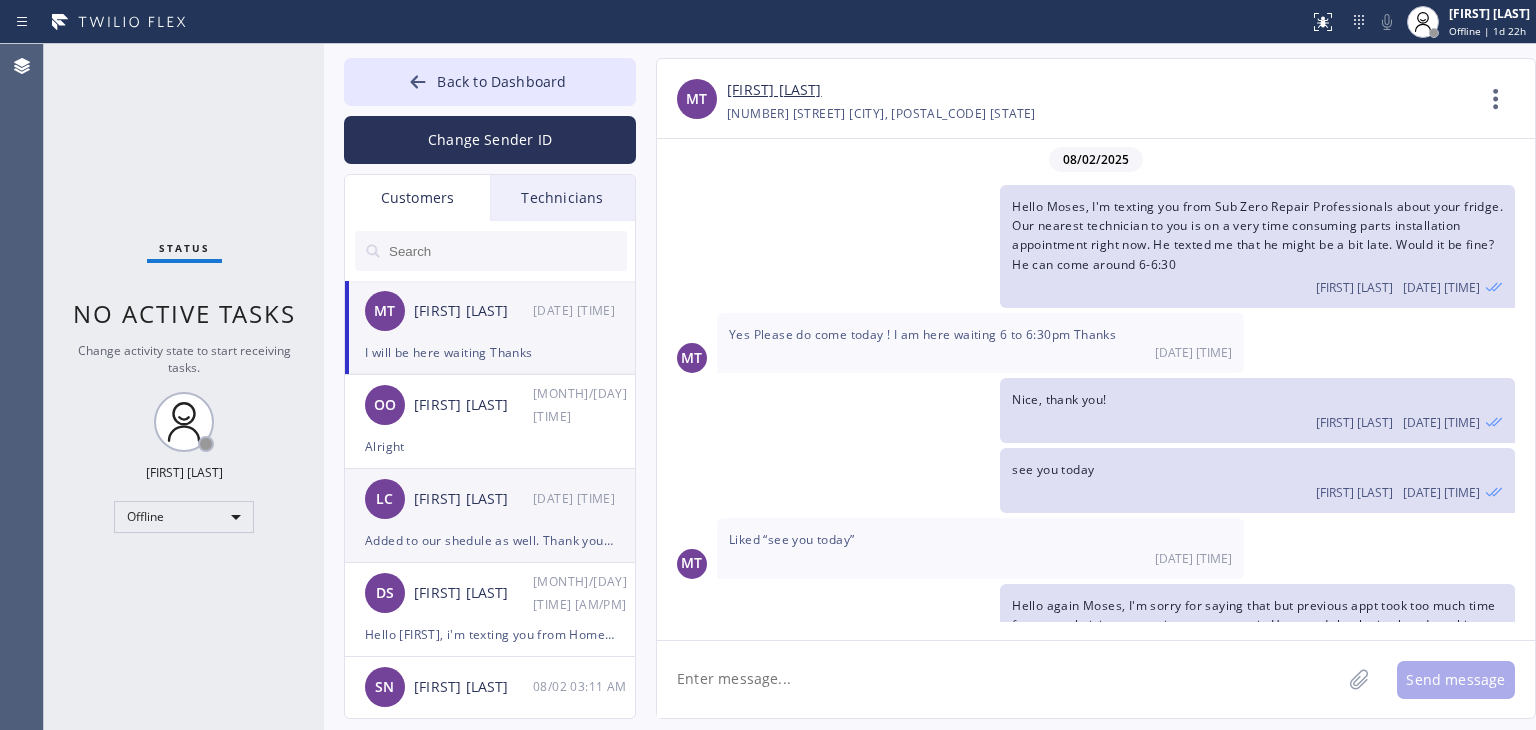scroll, scrollTop: 433, scrollLeft: 0, axis: vertical 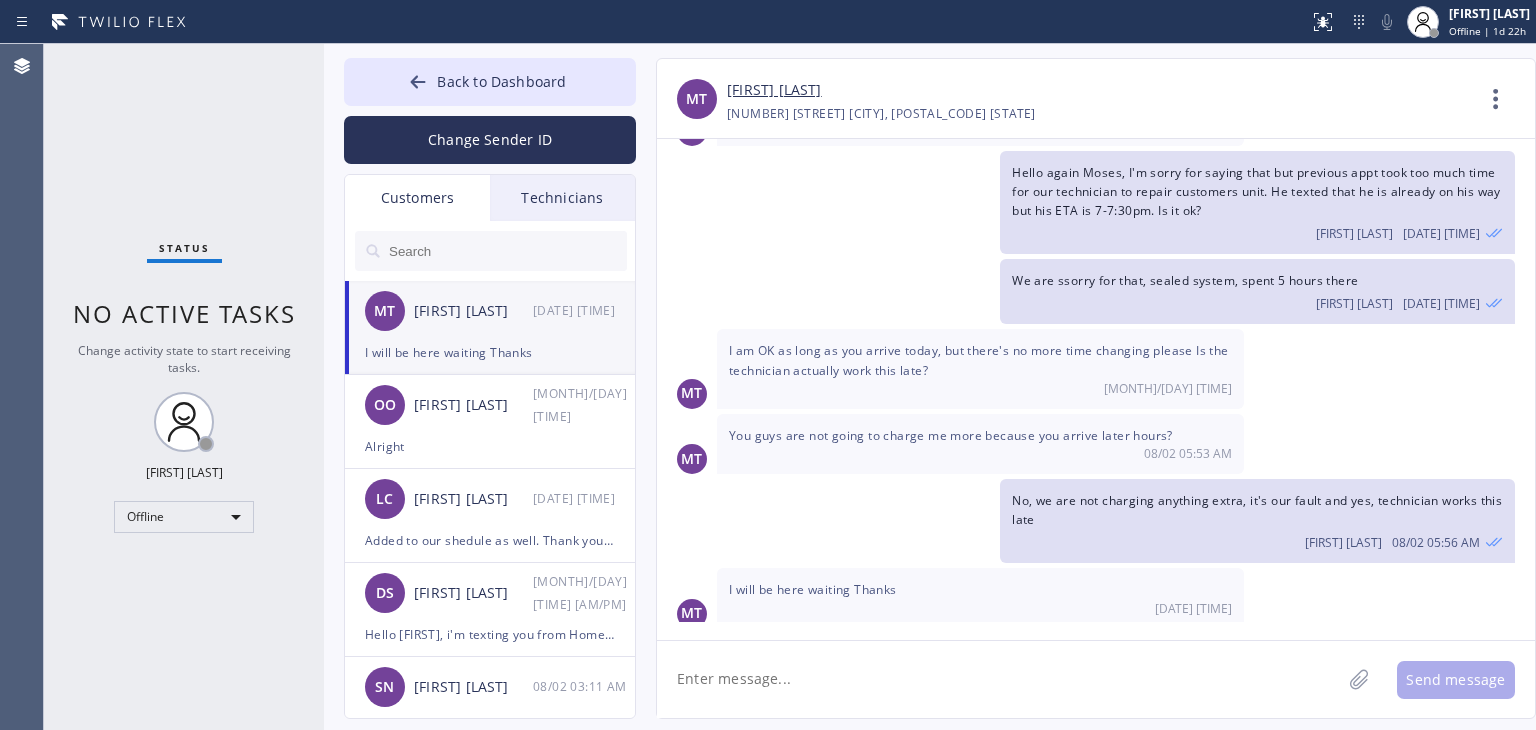 click at bounding box center [491, 251] 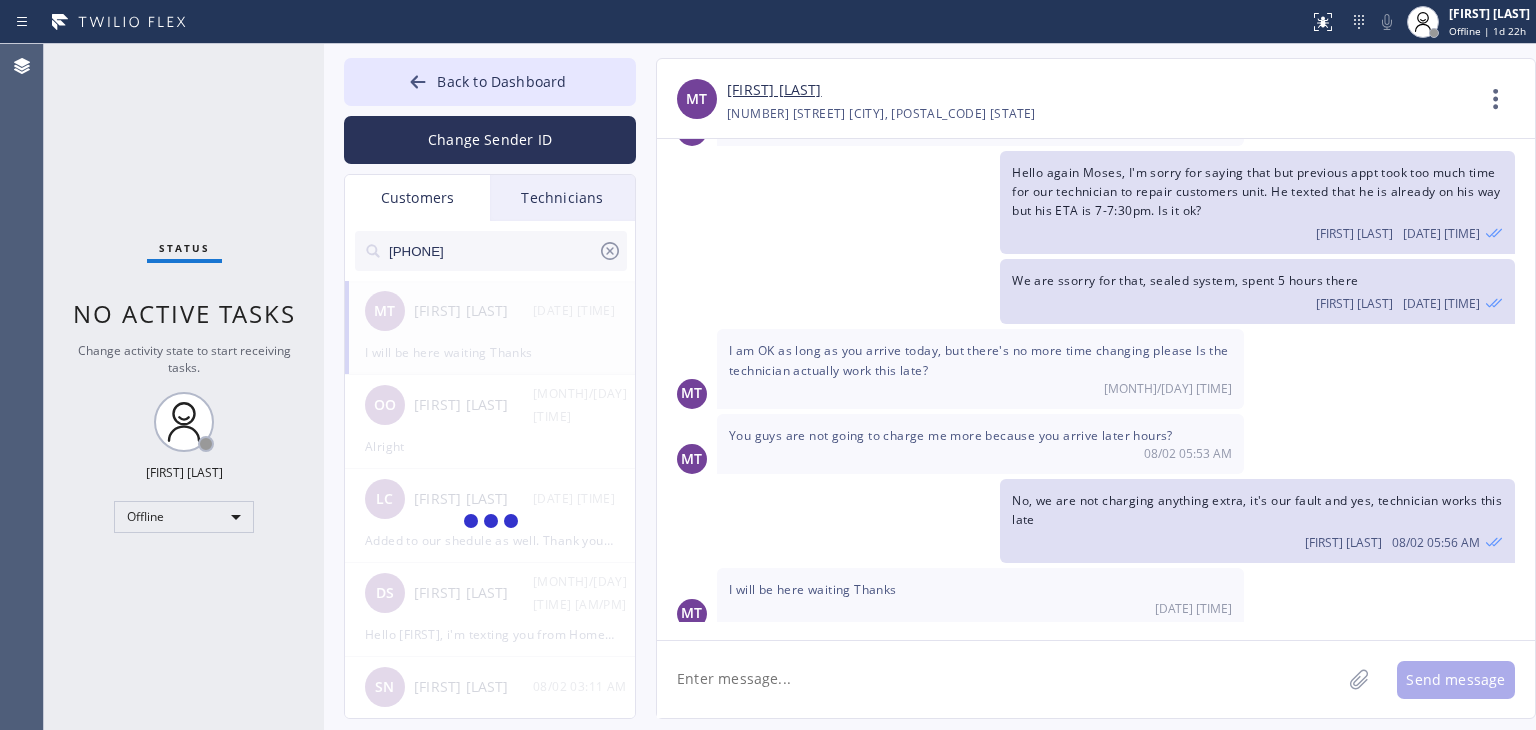 click on "[PHONE]" at bounding box center [492, 251] 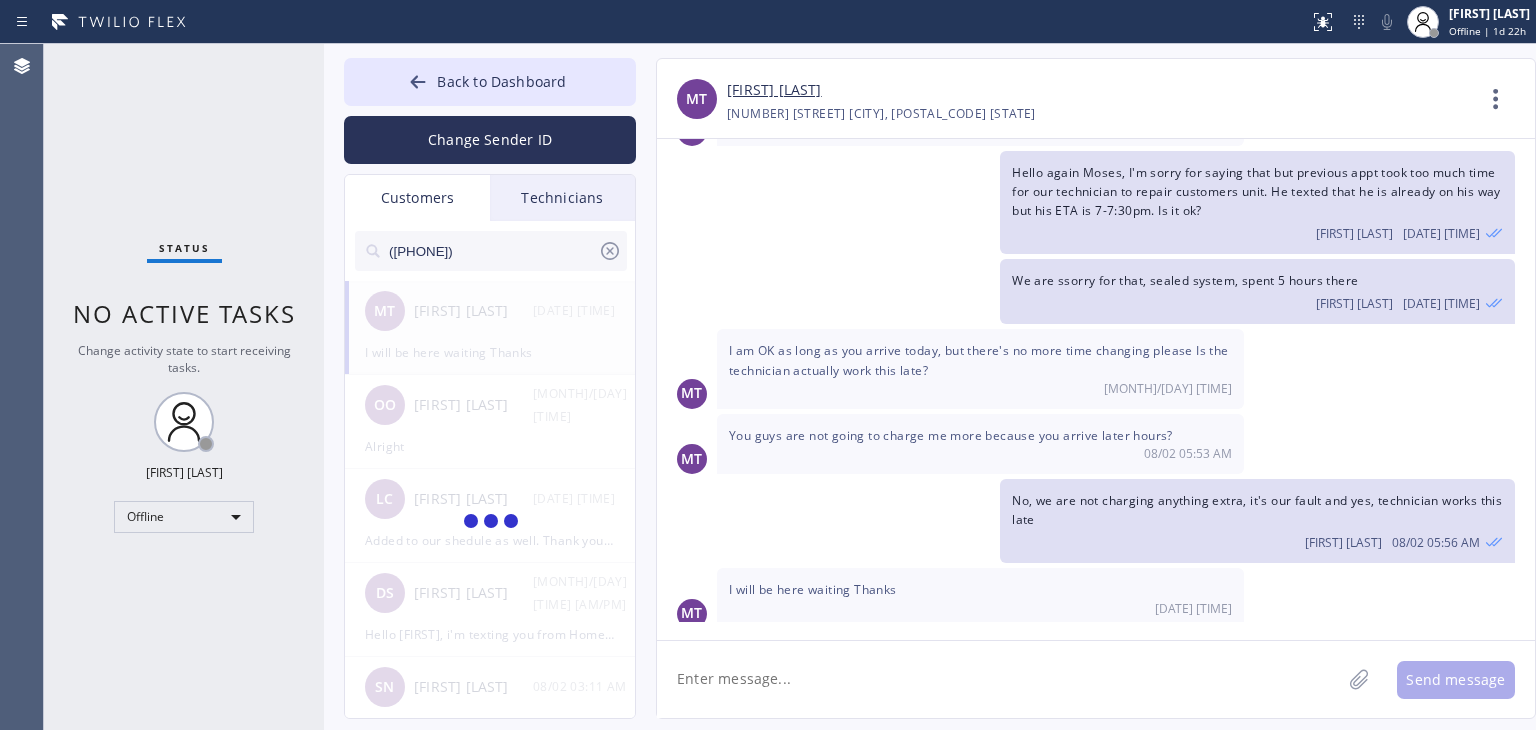 click on "([PHONE])" at bounding box center (492, 251) 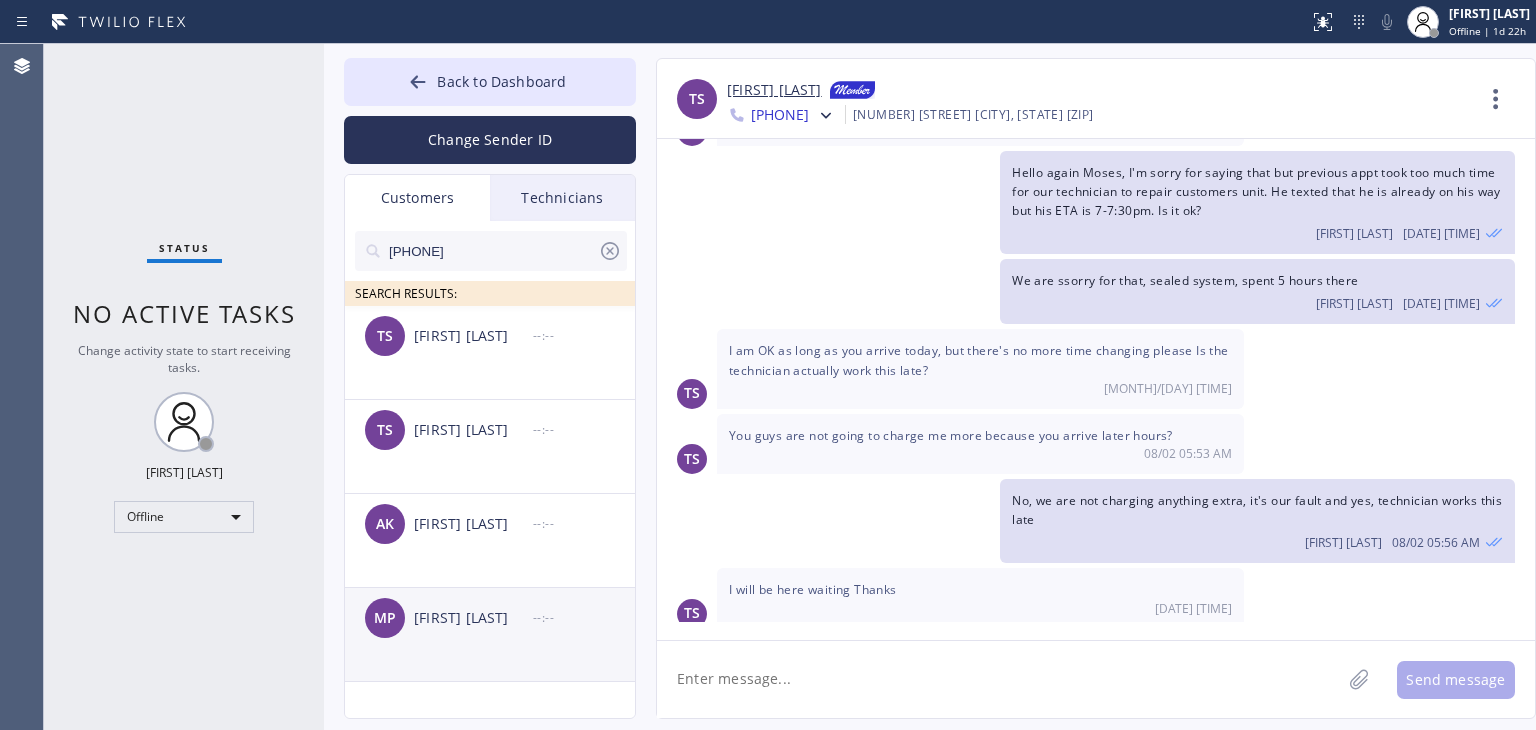 type on "[PHONE]" 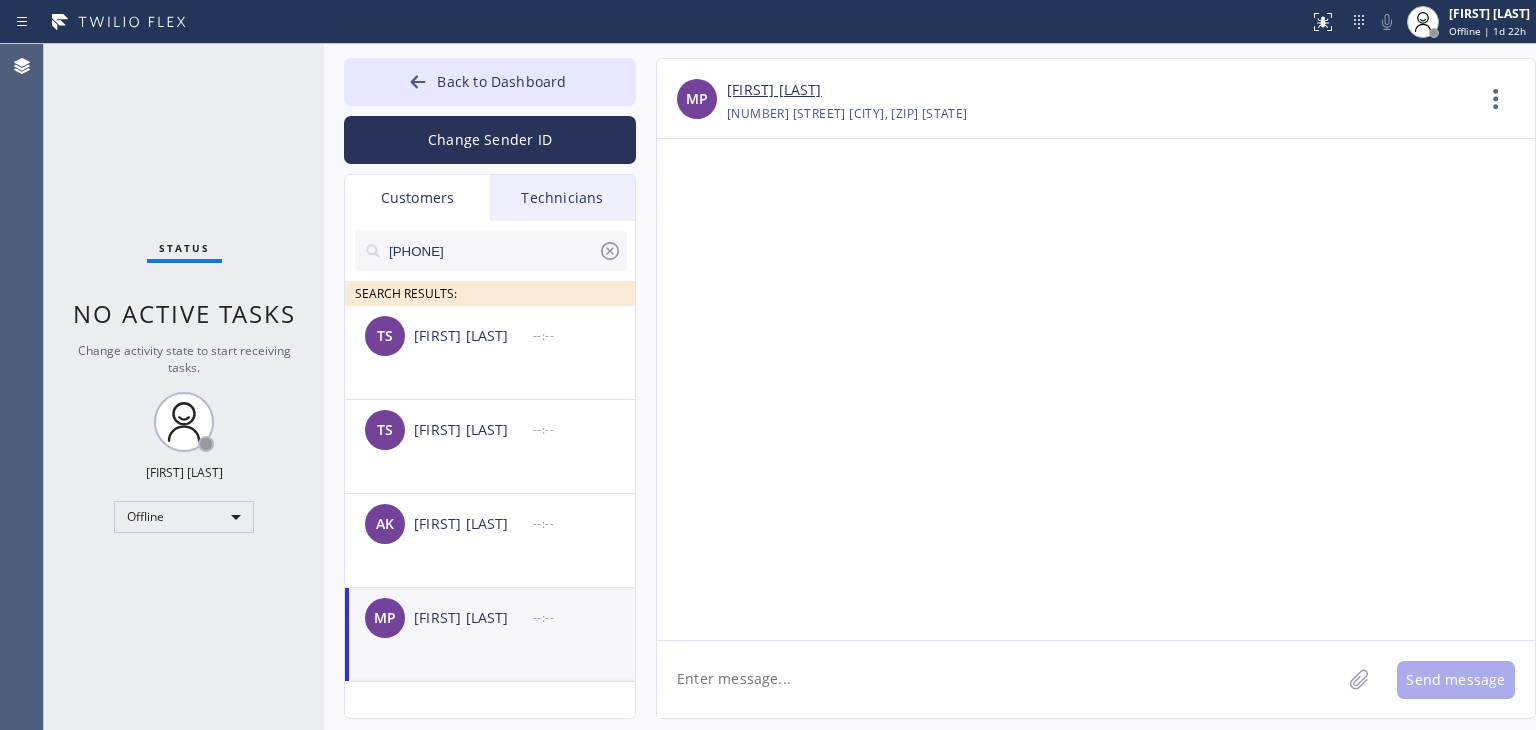 scroll, scrollTop: 0, scrollLeft: 0, axis: both 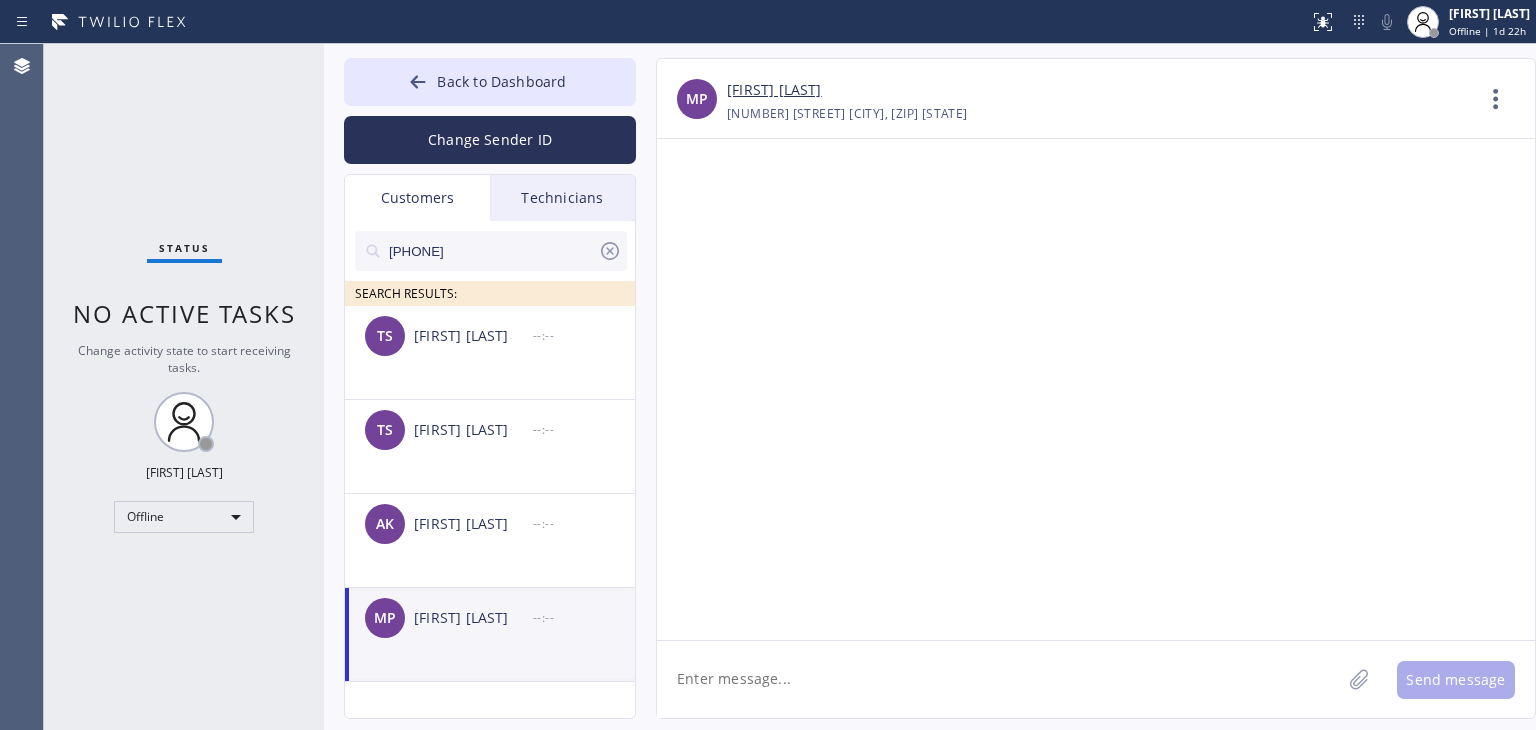 click 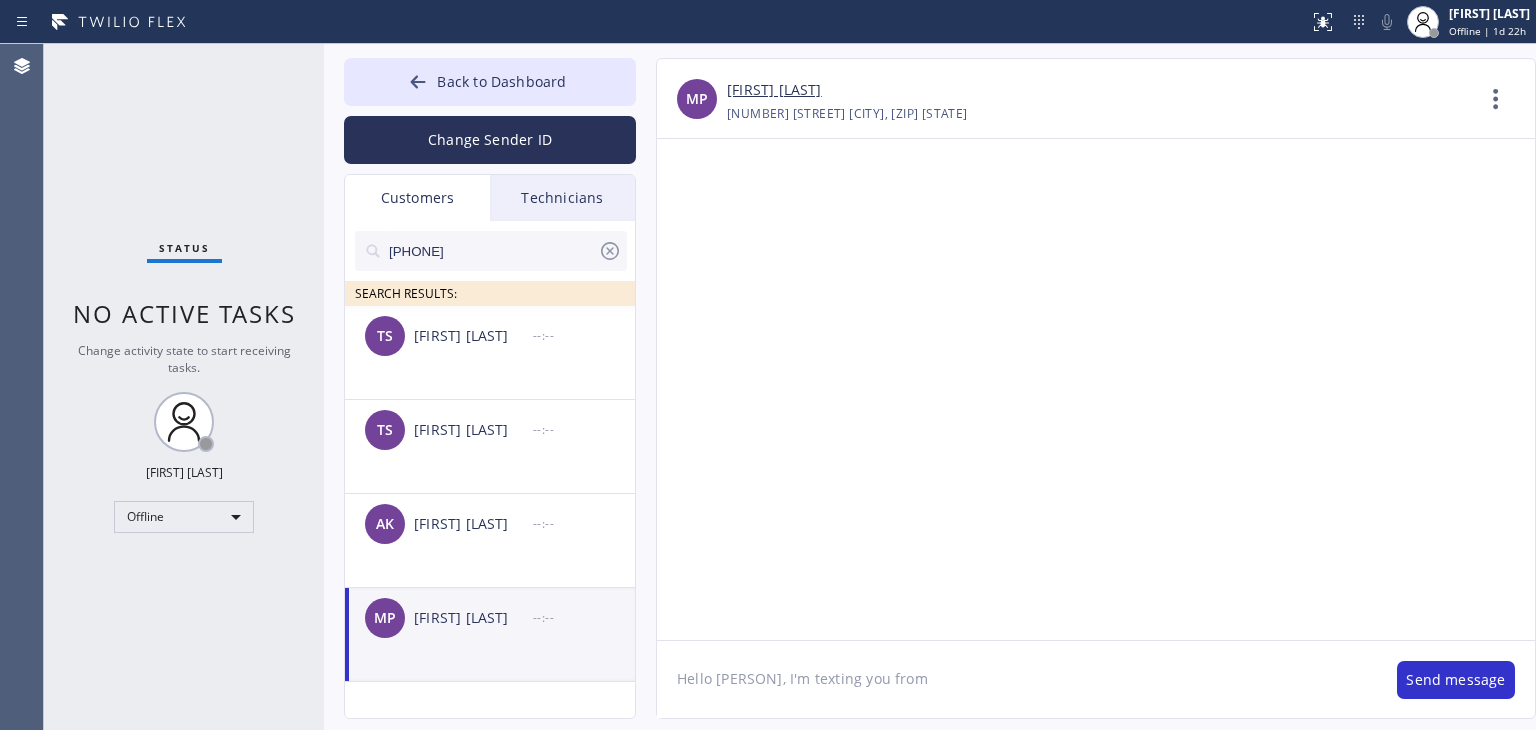 paste on "Subzero Repair Professionals" 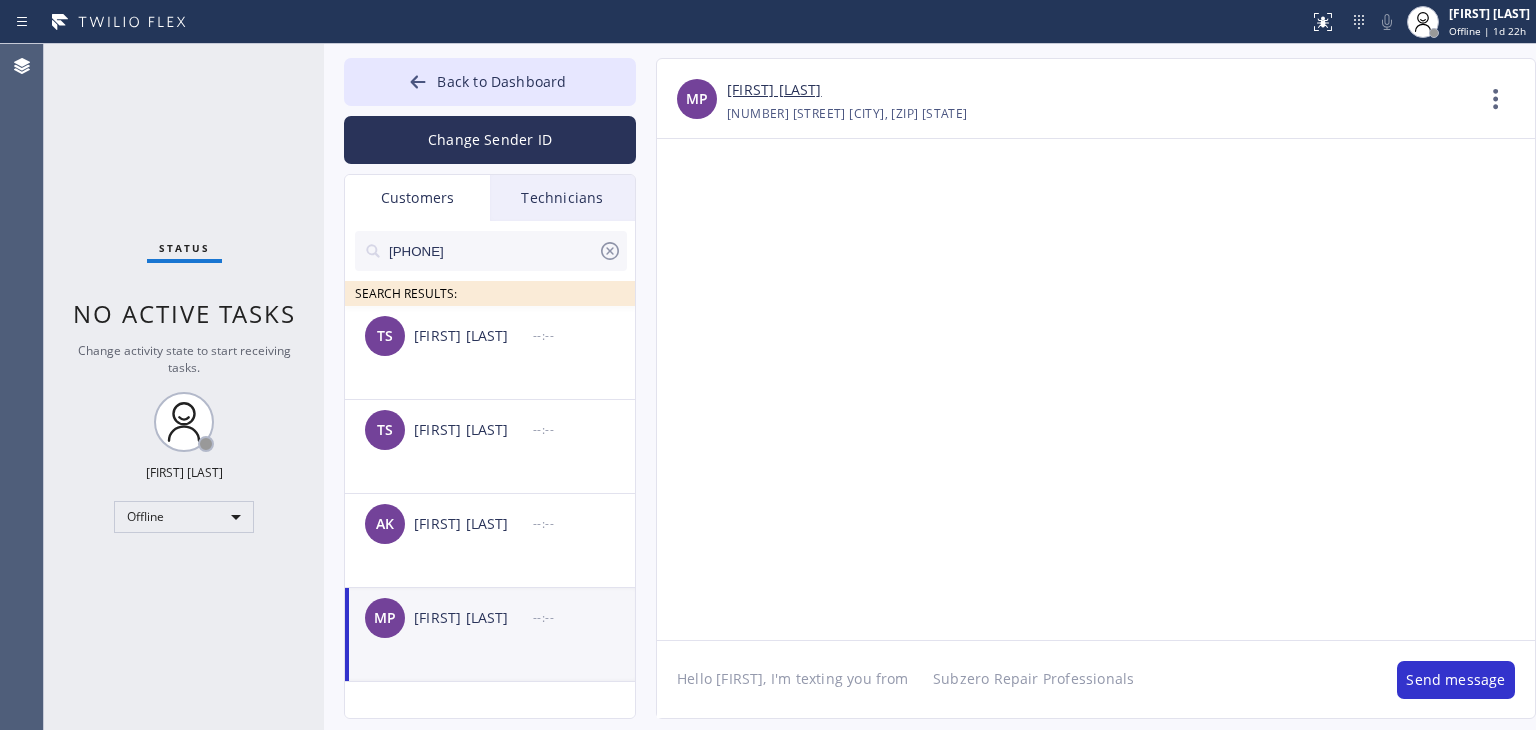 click on "Hello [FIRST], I'm texting you from 	Subzero Repair Professionals" 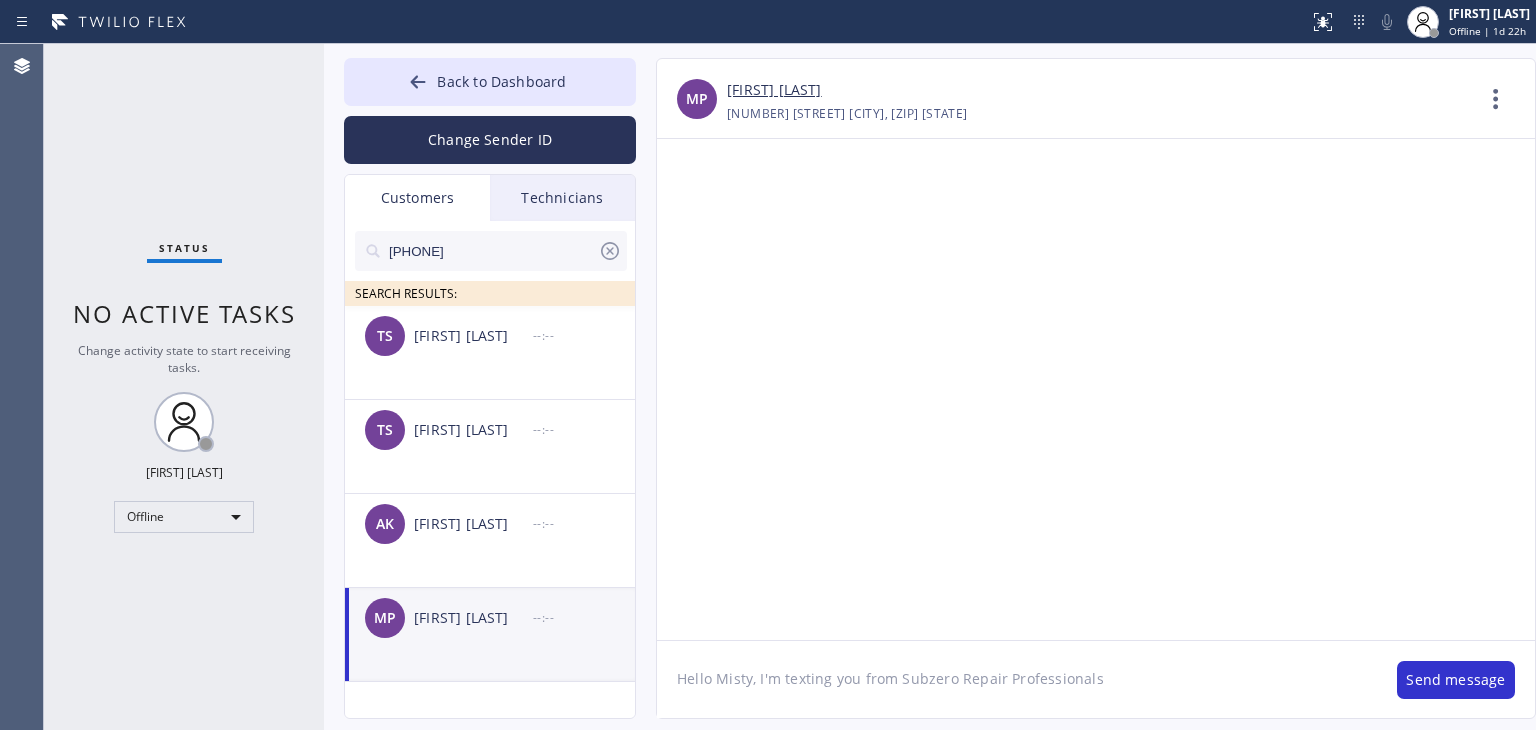 click on "Hello Misty, I'm texting you from Subzero Repair Professionals" 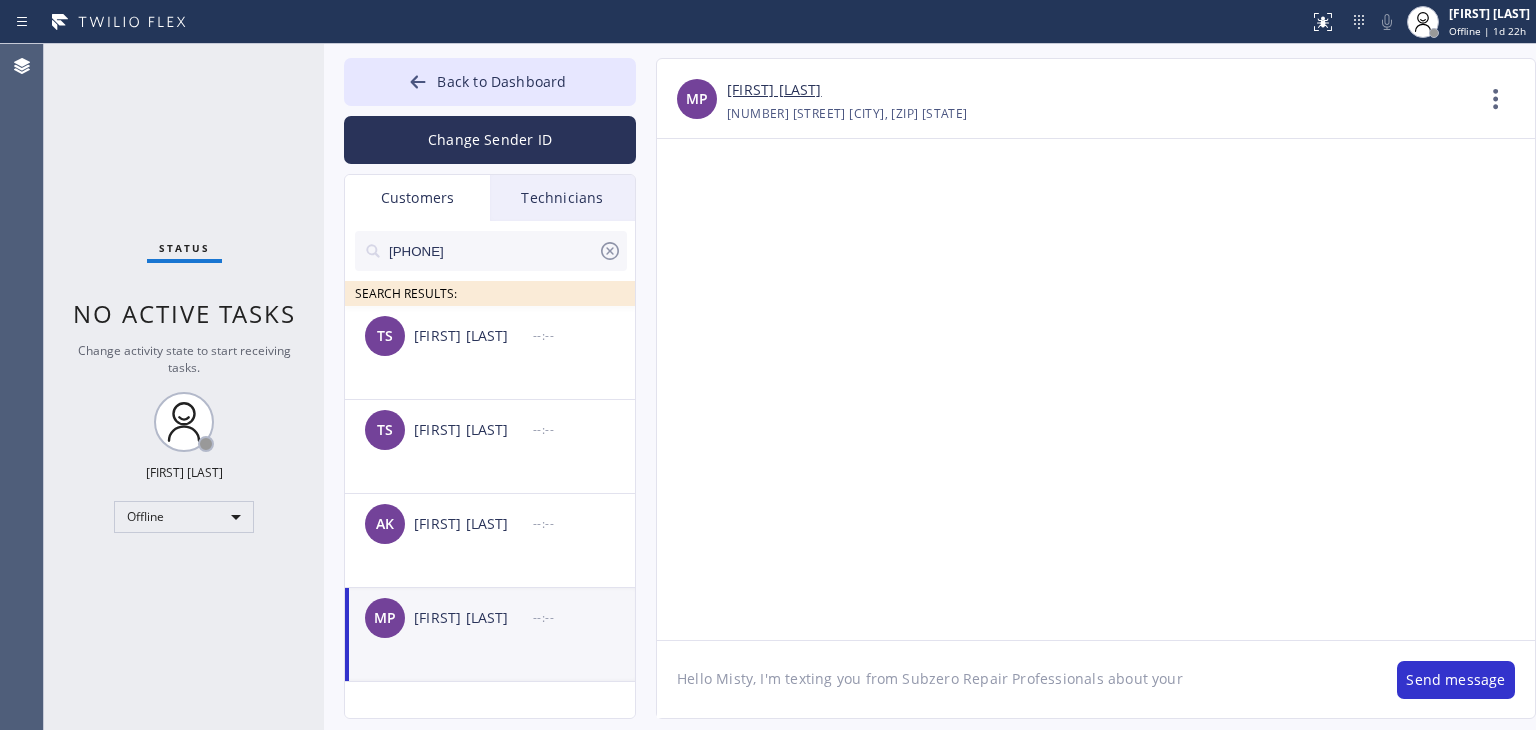 paste on "08/04/2025" 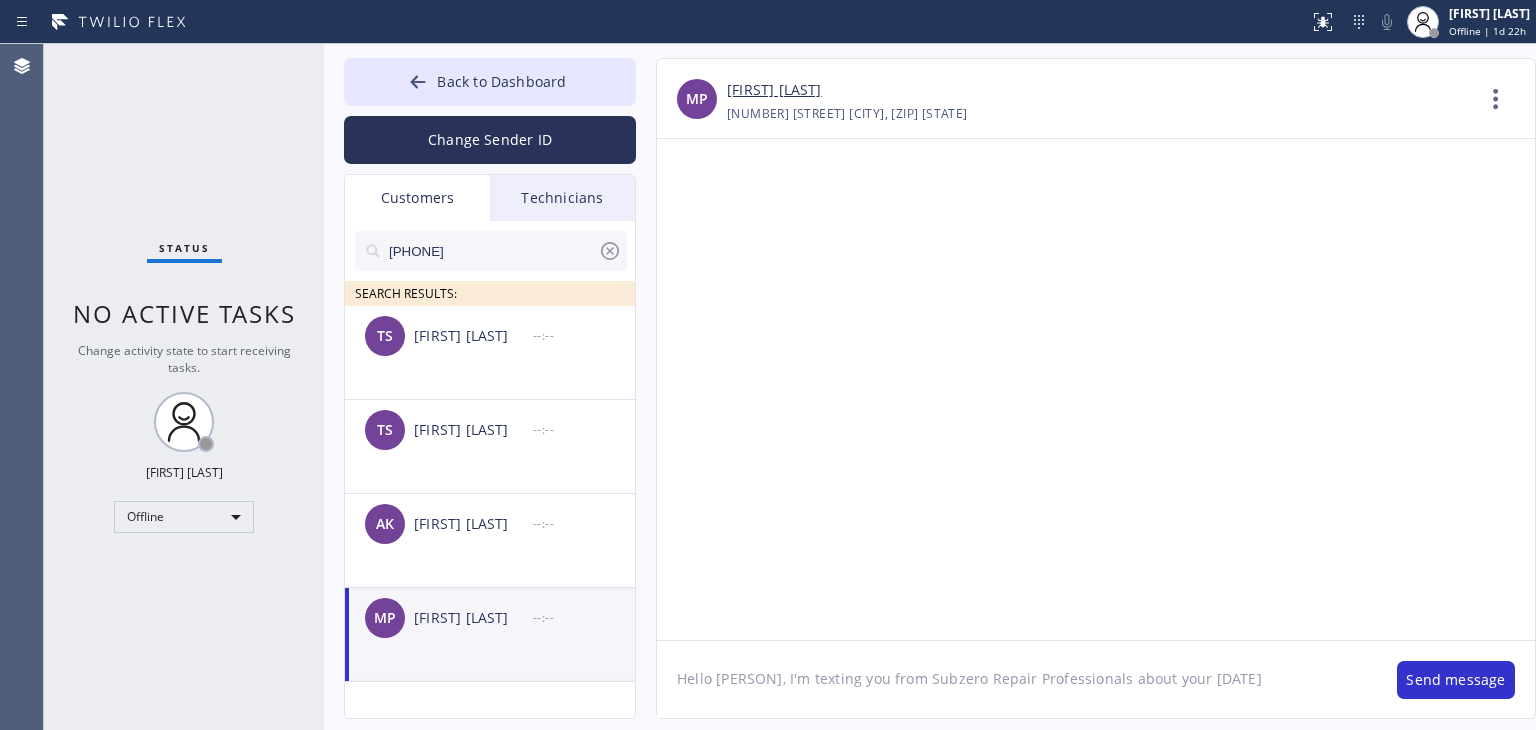 click on "Hello [PERSON], I'm texting you from Subzero Repair Professionals about your [DATE]" 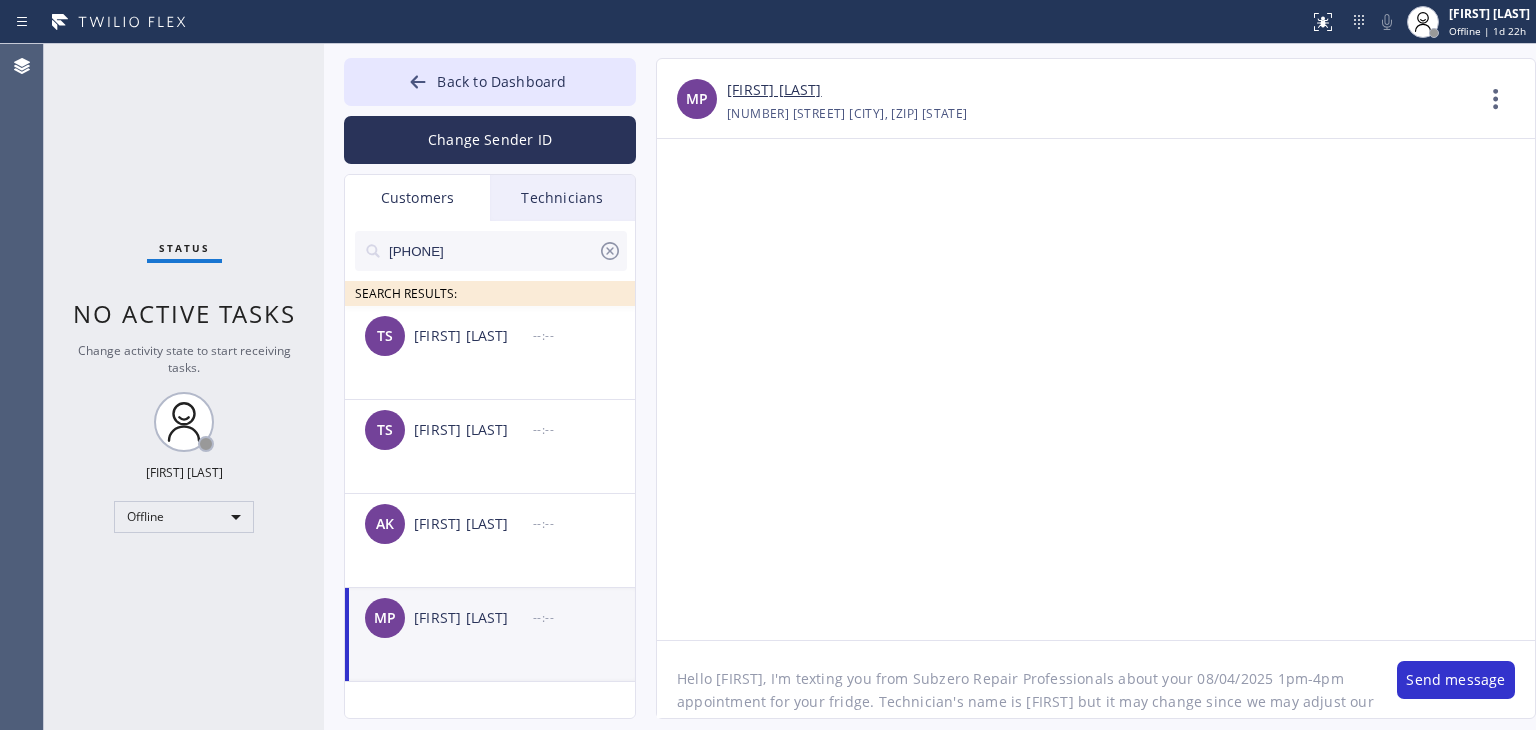 scroll, scrollTop: 16, scrollLeft: 0, axis: vertical 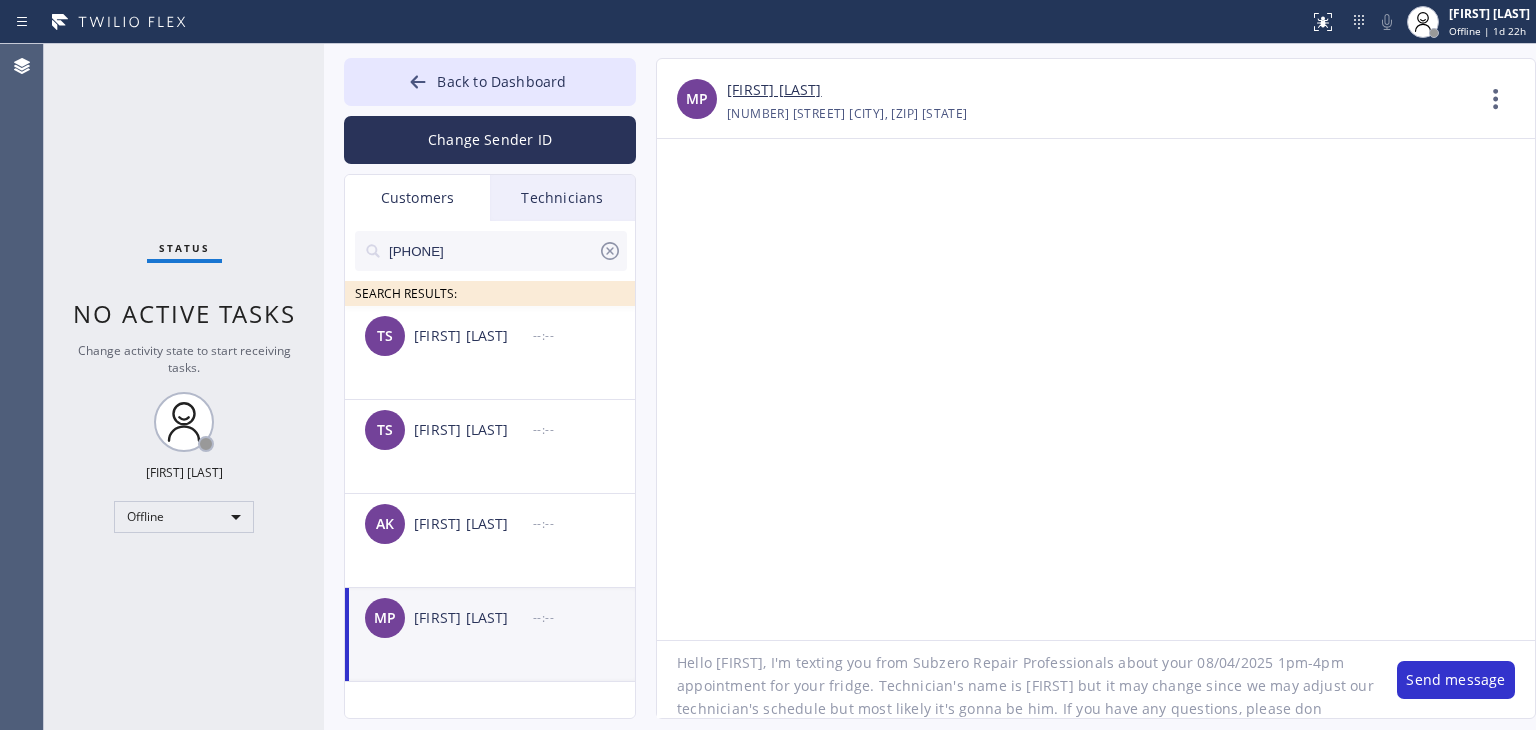 click on "Hello [FIRST], I'm texting you from Subzero Repair Professionals about your 08/04/2025 1pm-4pm appointment for your fridge. Technician's name is [FIRST] but it may change since we may adjust our technician's schedule but most likely it's gonna be him. If you have any questions, please don" 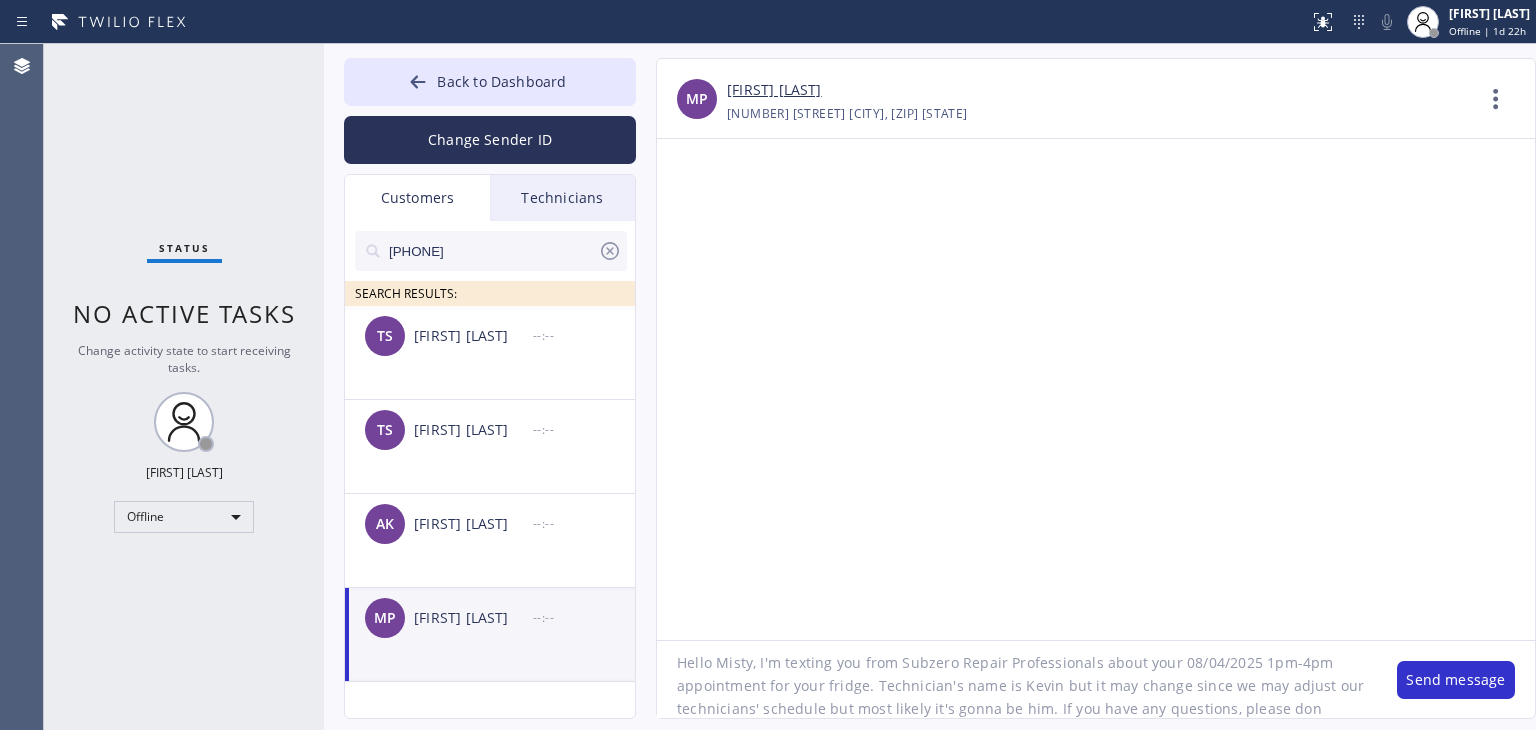 click on "Hello Misty, I'm texting you from Subzero Repair Professionals about your 08/04/2025 1pm-4pm appointment for your fridge. Technician's name is Kevin but it may change since we may adjust our technicians' schedule but most likely it's gonna be him. If you have any questions, please don" 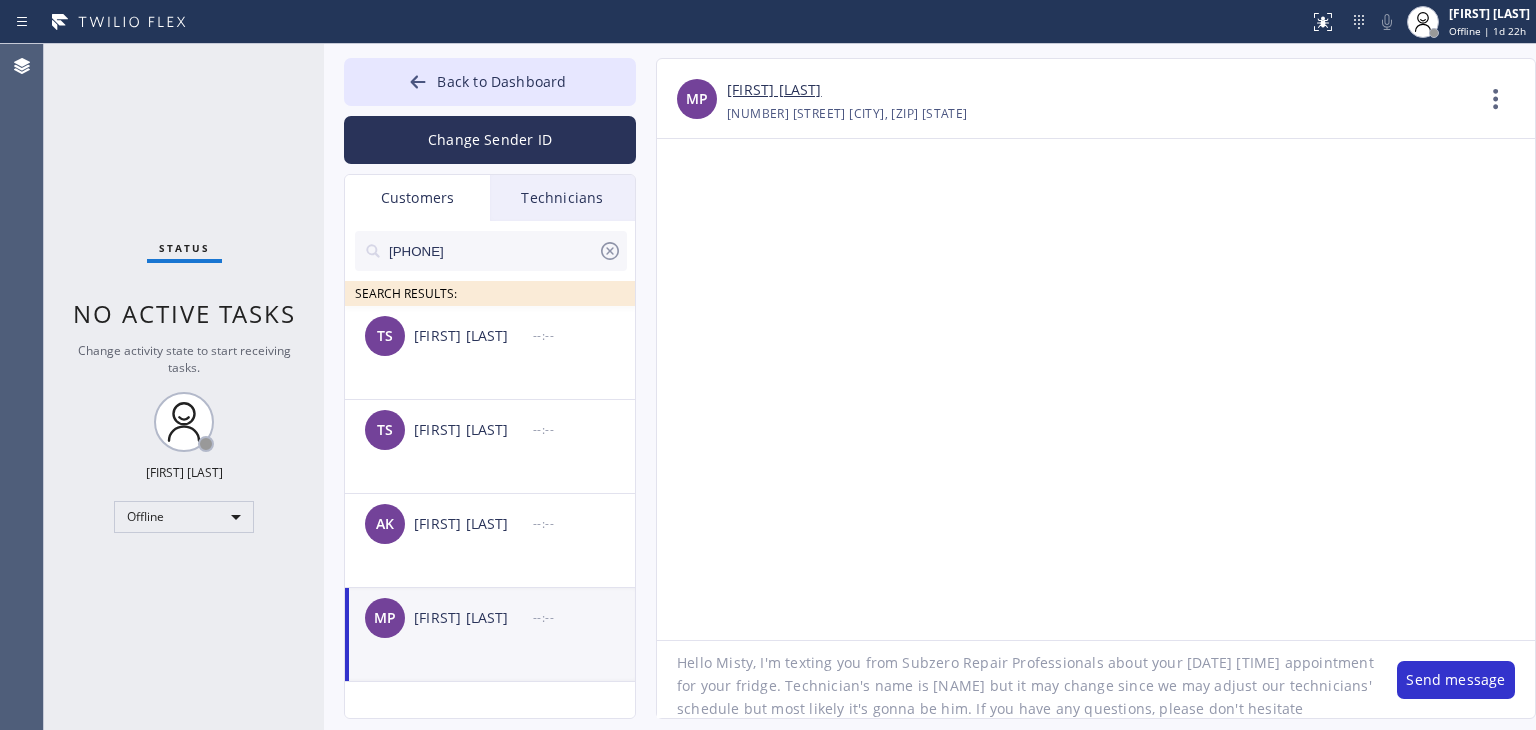 scroll, scrollTop: 40, scrollLeft: 0, axis: vertical 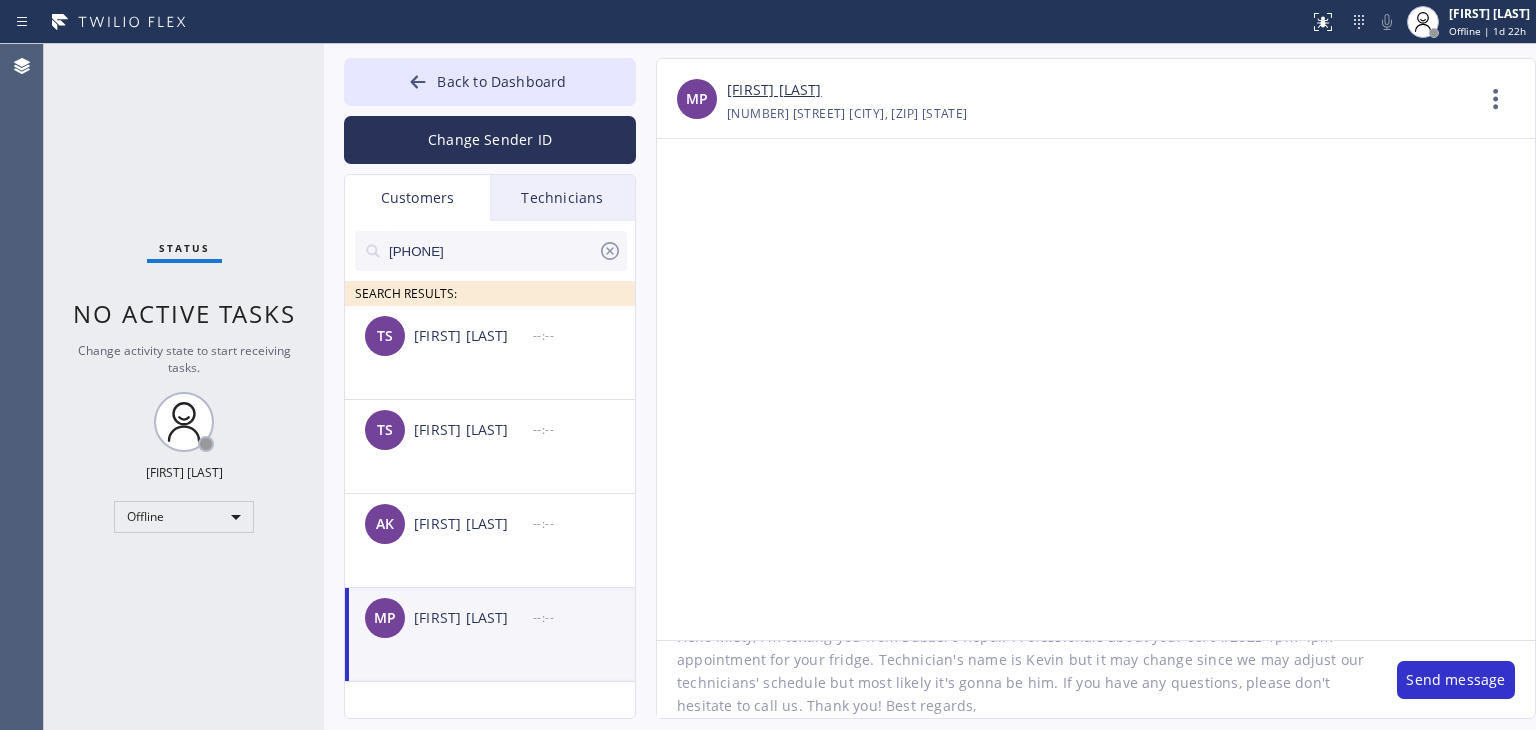 paste on "Subzero Repair Professionals" 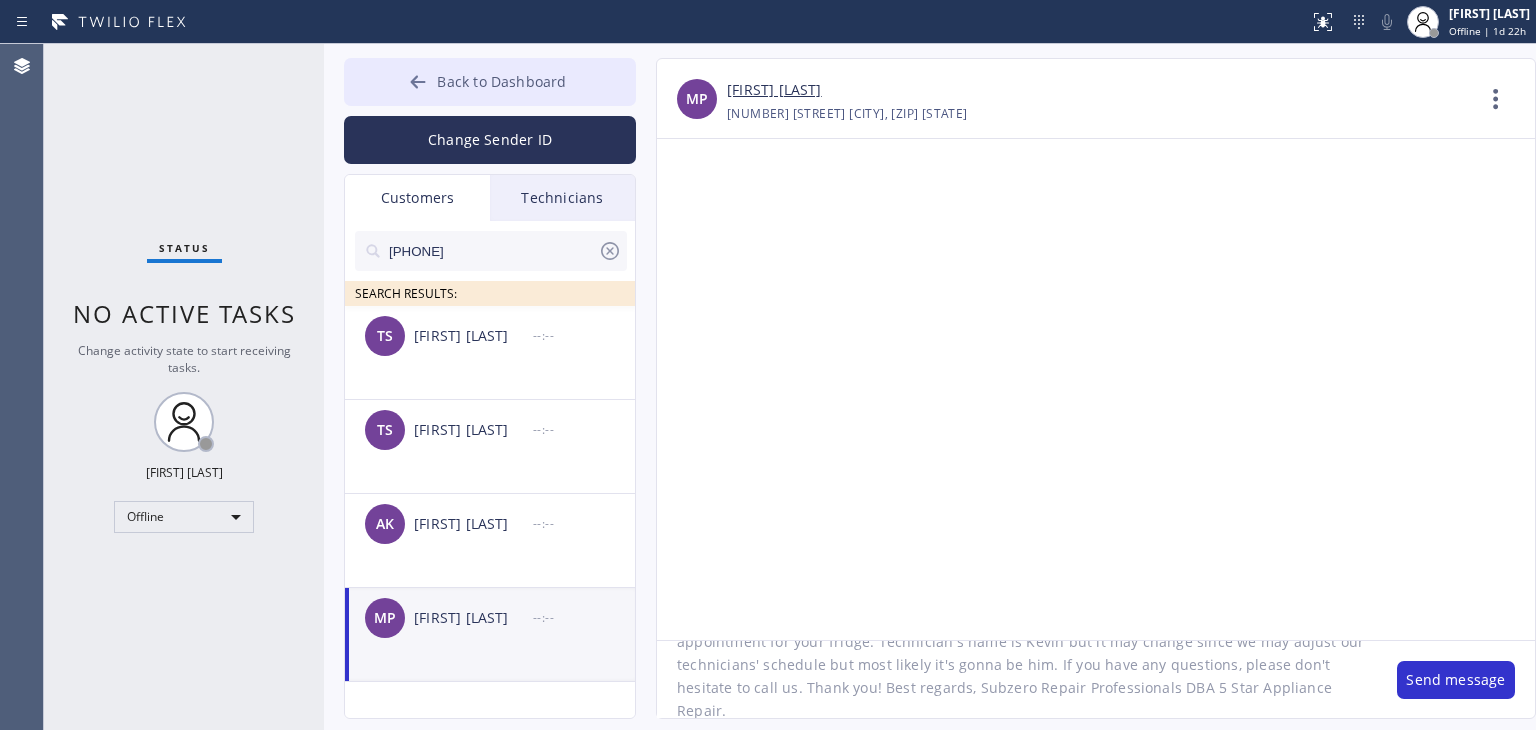 type on "Hello Misty, I'm texting you from Subzero Repair Professionals about your [DATE] [TIME]-[TIME] appointment for your fridge. Technician's name is Kevin but it may change since we may adjust our technicians' schedule but most likely it's gonna be him. If you have any questions, please don't hesitate to call us. Thank you! Best regards, Subzero Repair Professionals DBA 5 Star Appliance Repair." 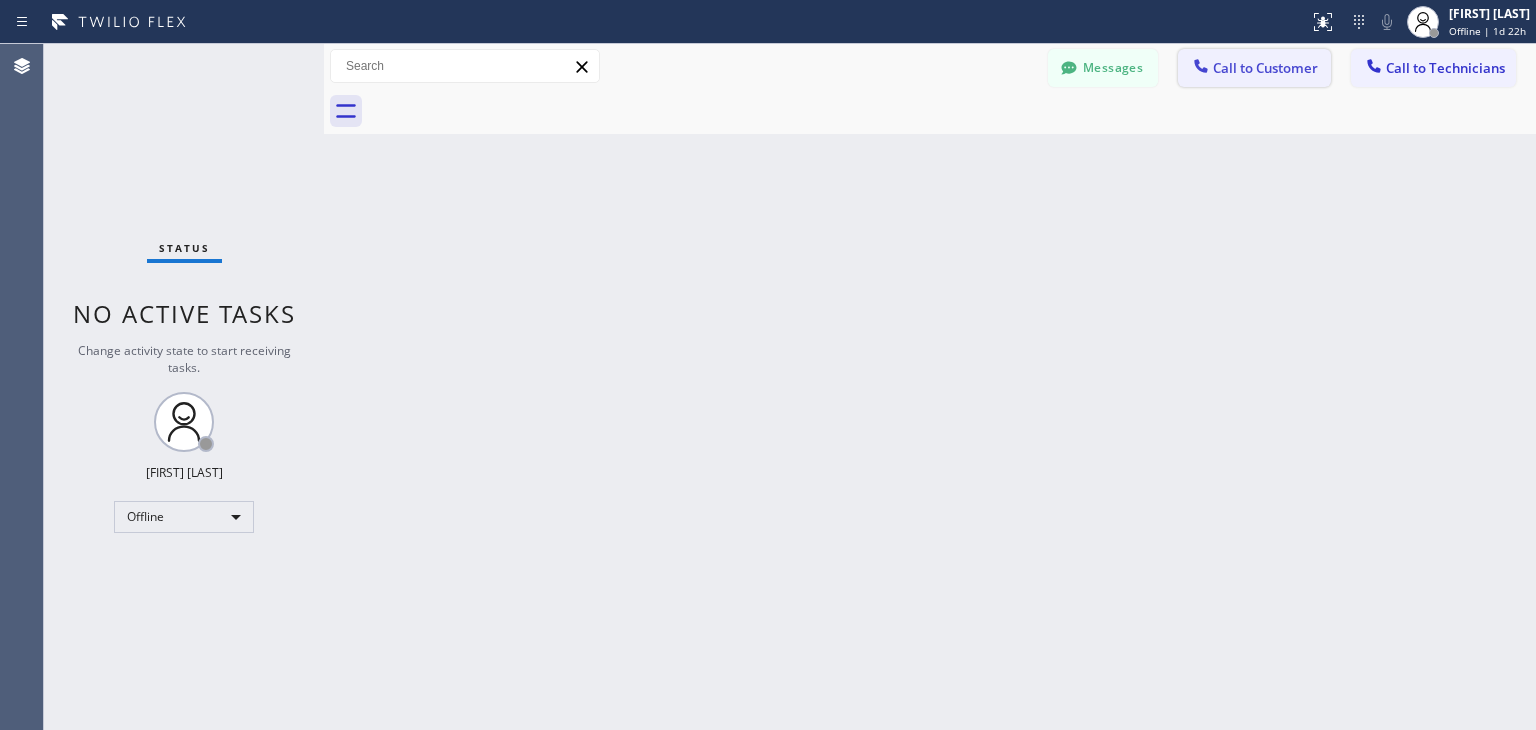 click 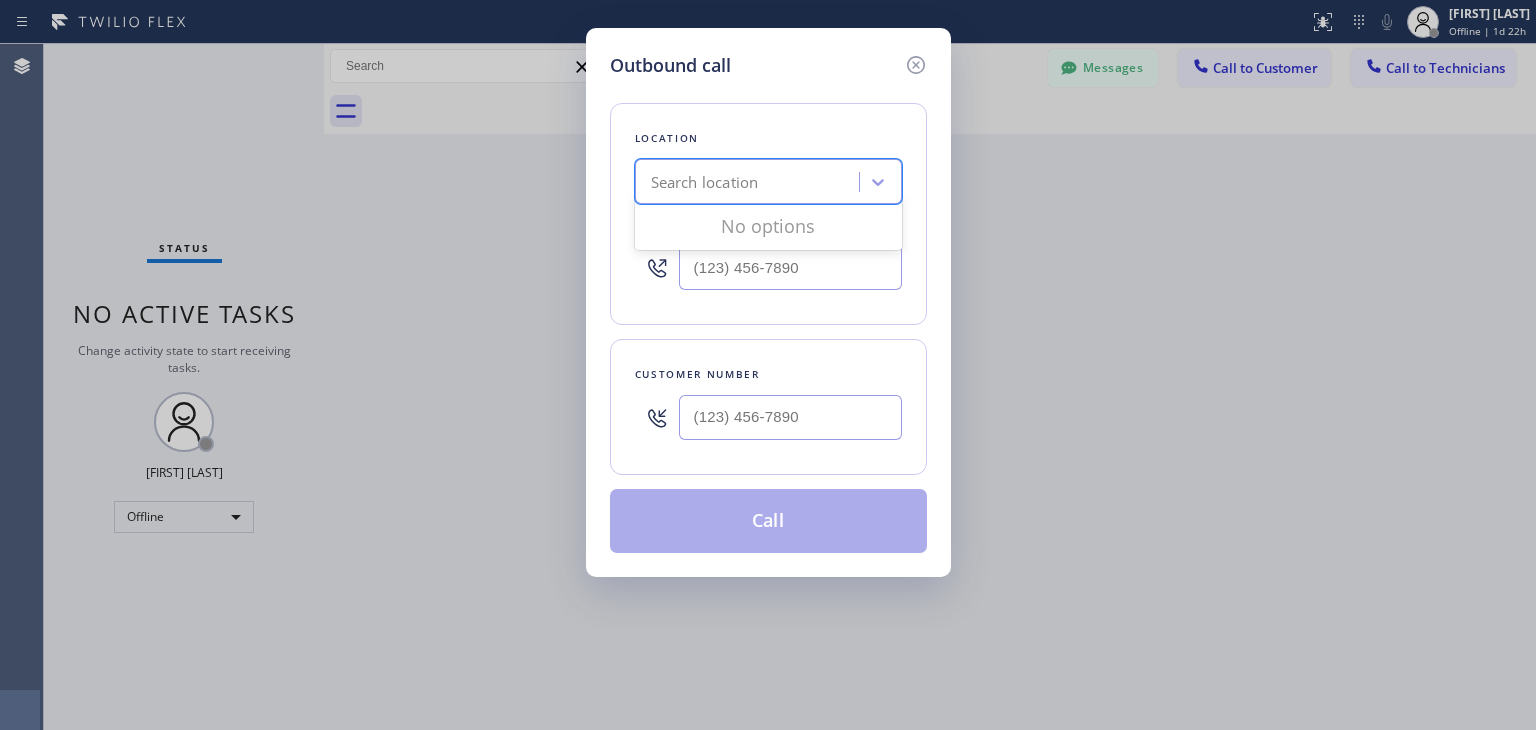 paste on "Subzero Repair Professionals" 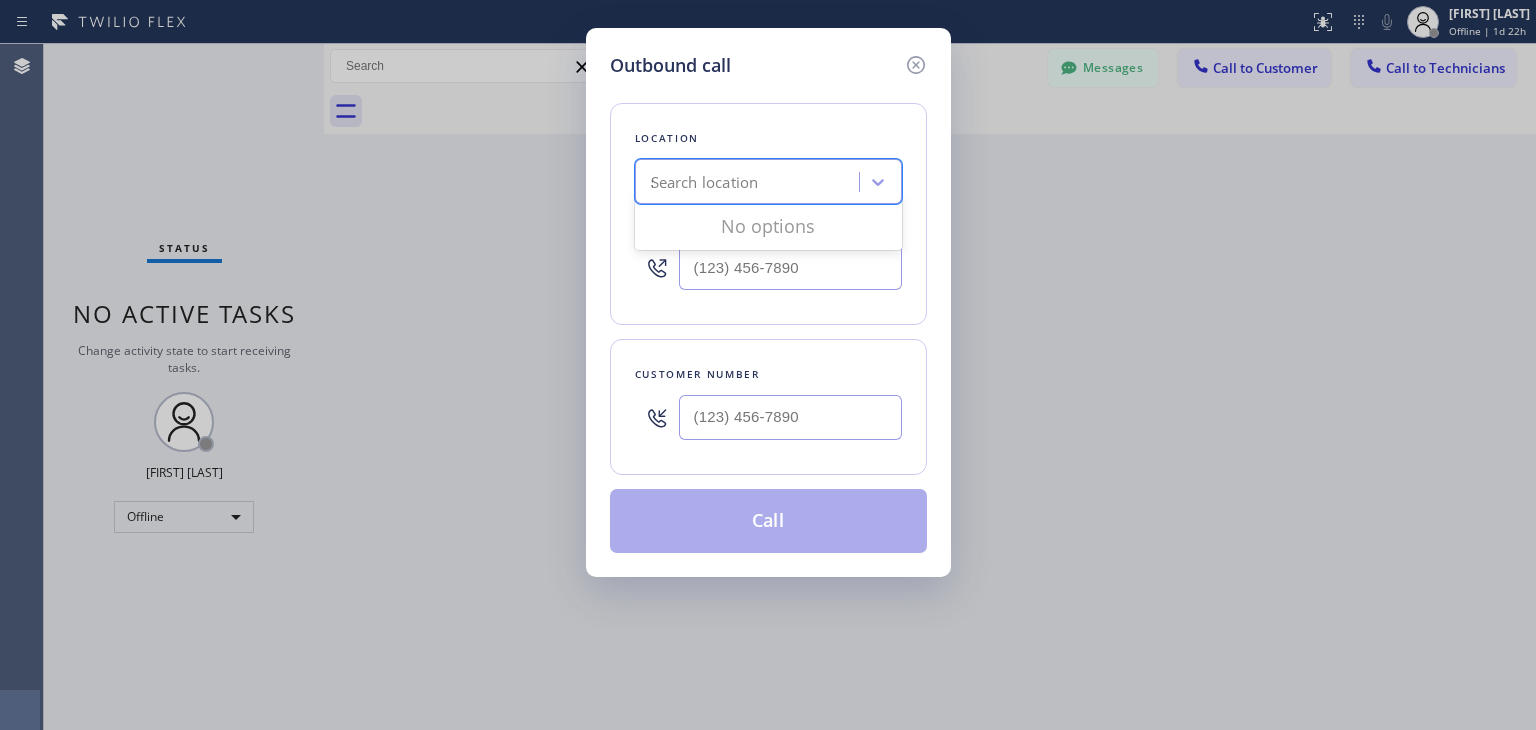click on "Search location Subzero Repair Professionals" at bounding box center [750, 182] 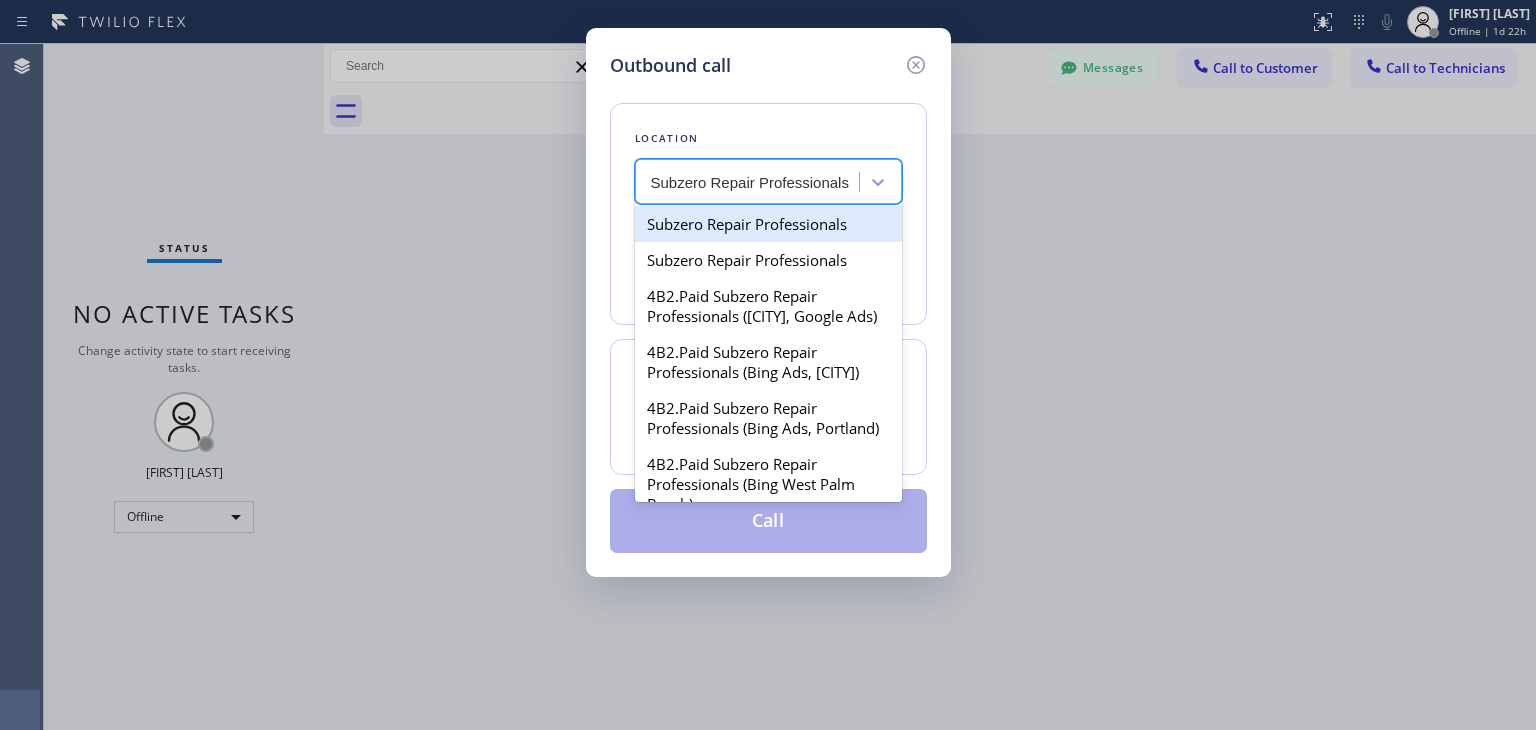 click on "Subzero Repair Professionals" at bounding box center [768, 224] 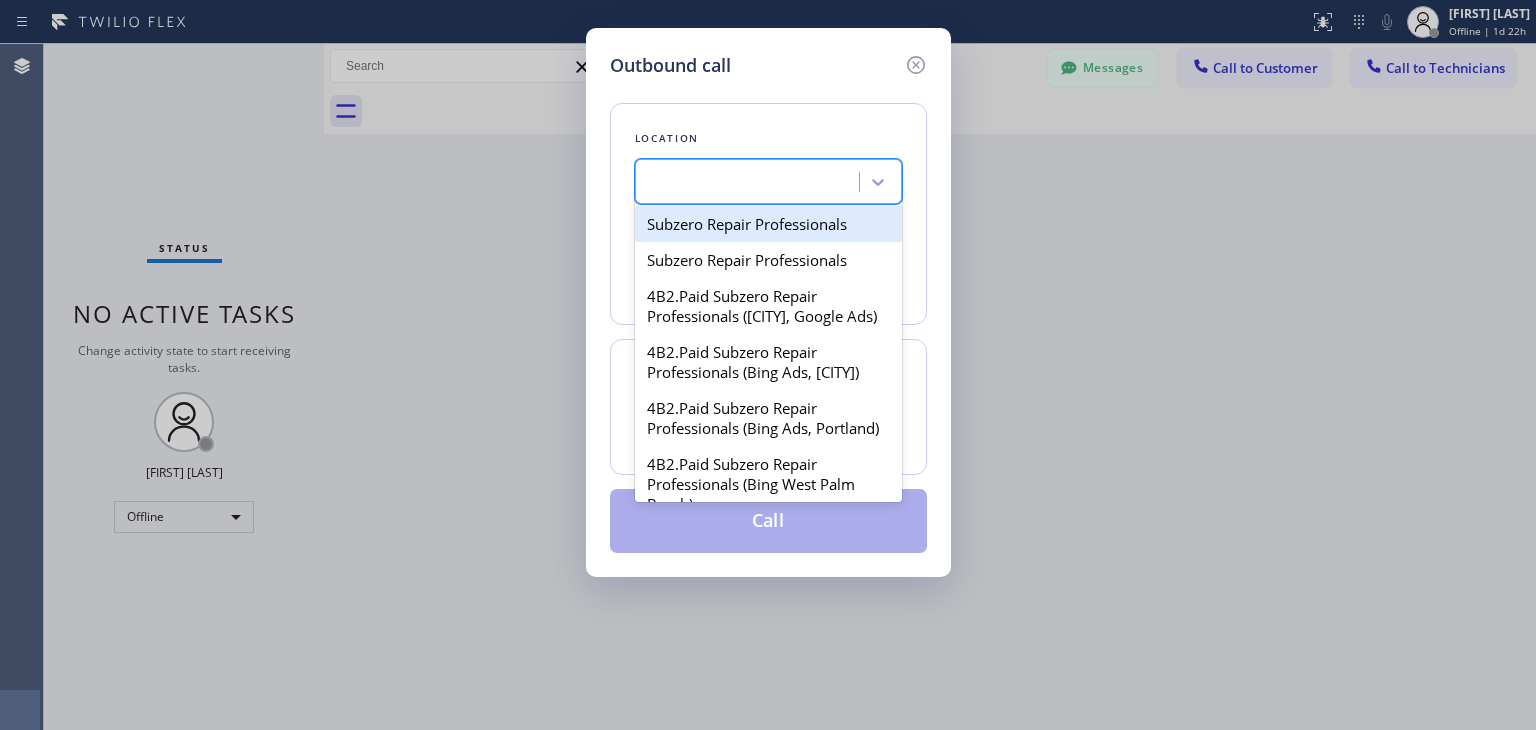 scroll, scrollTop: 0, scrollLeft: 0, axis: both 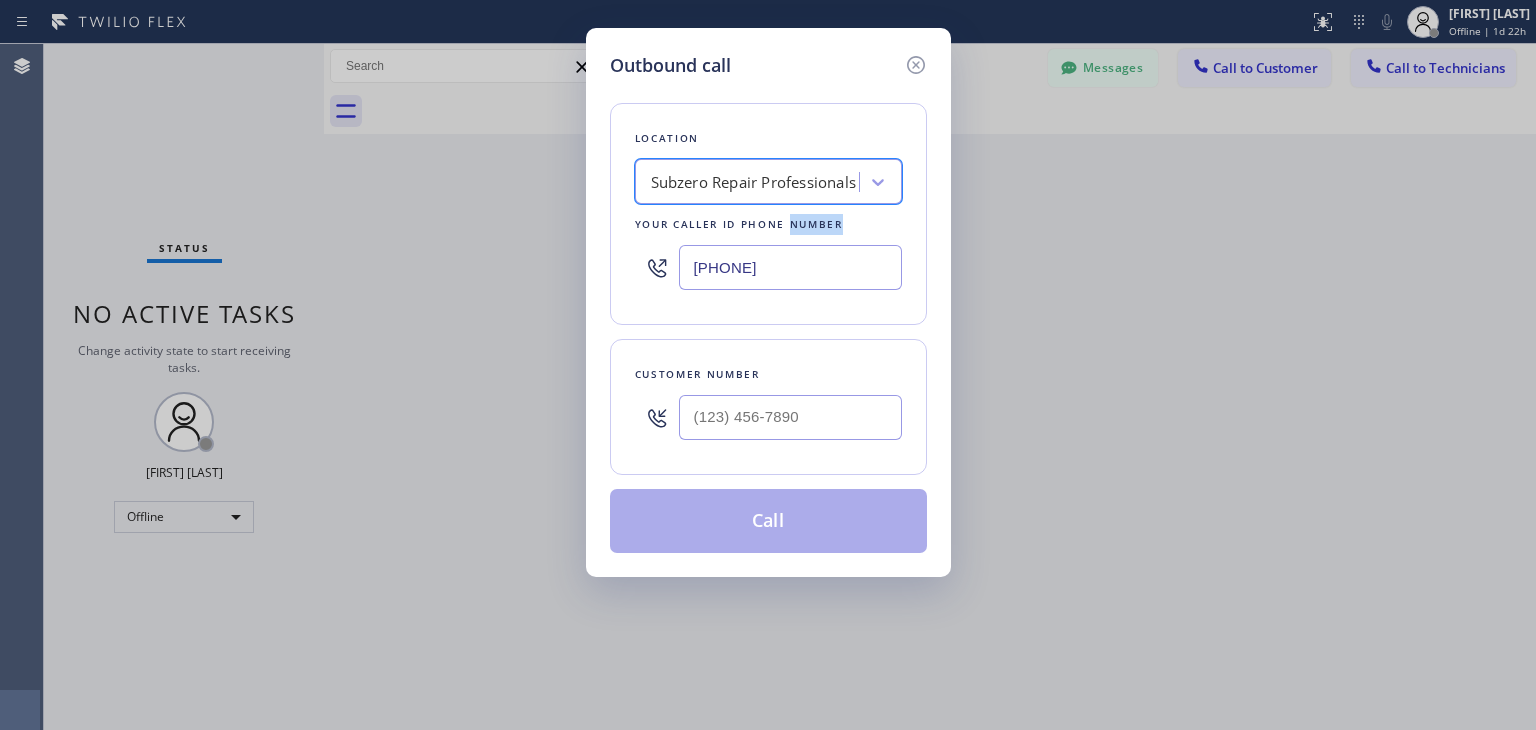 click on "Your caller id phone number" at bounding box center [768, 224] 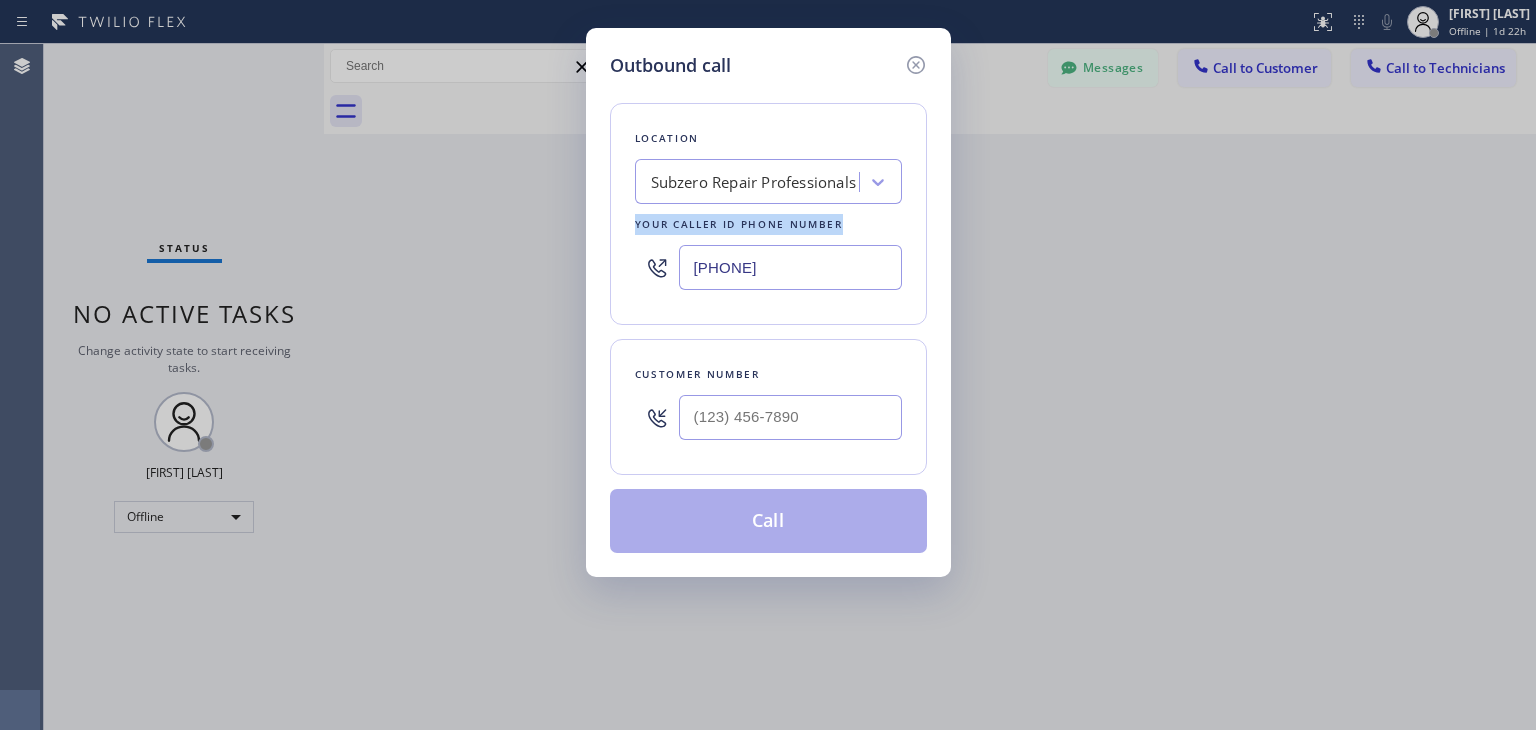 drag, startPoint x: 818, startPoint y: 233, endPoint x: 829, endPoint y: 261, distance: 30.083218 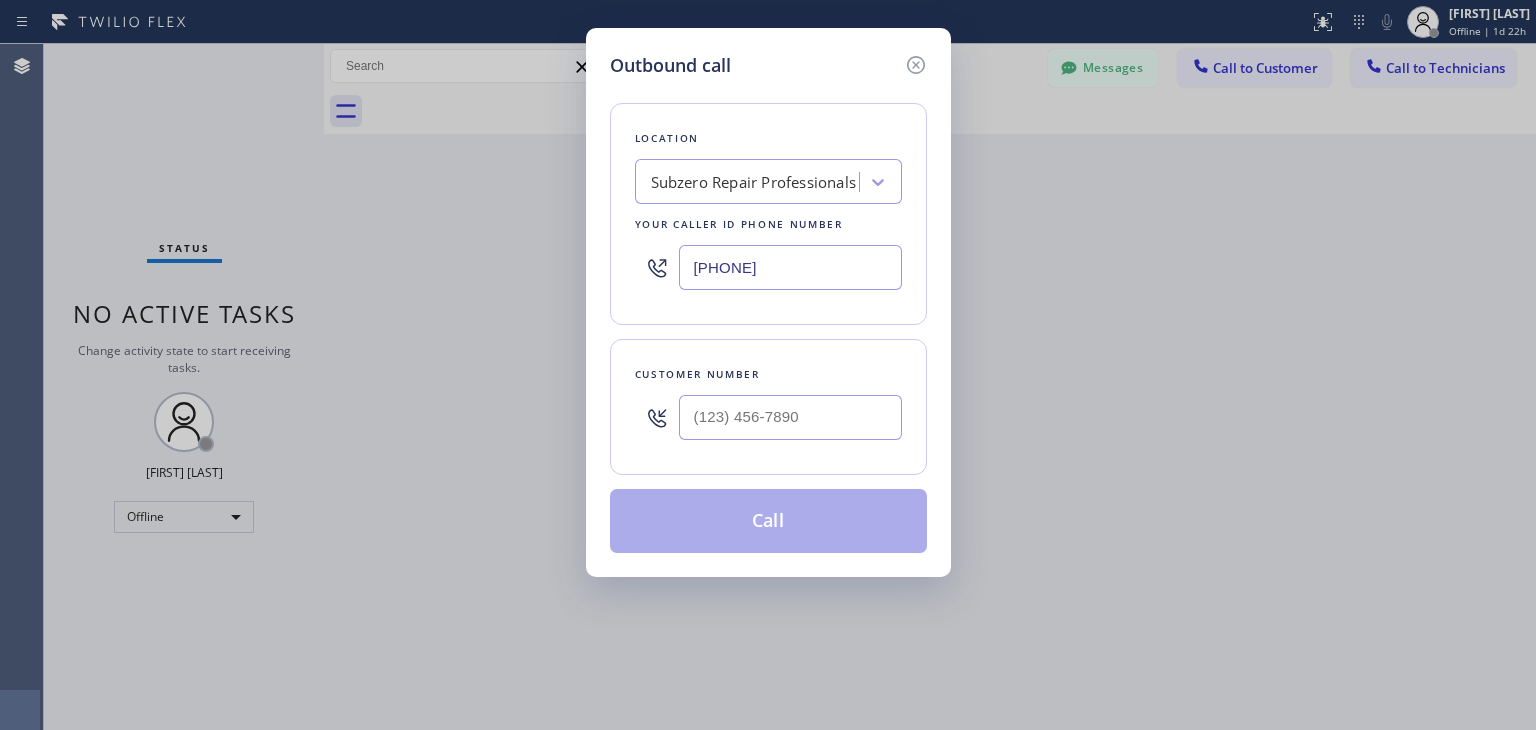 click on "[PHONE]" at bounding box center [790, 267] 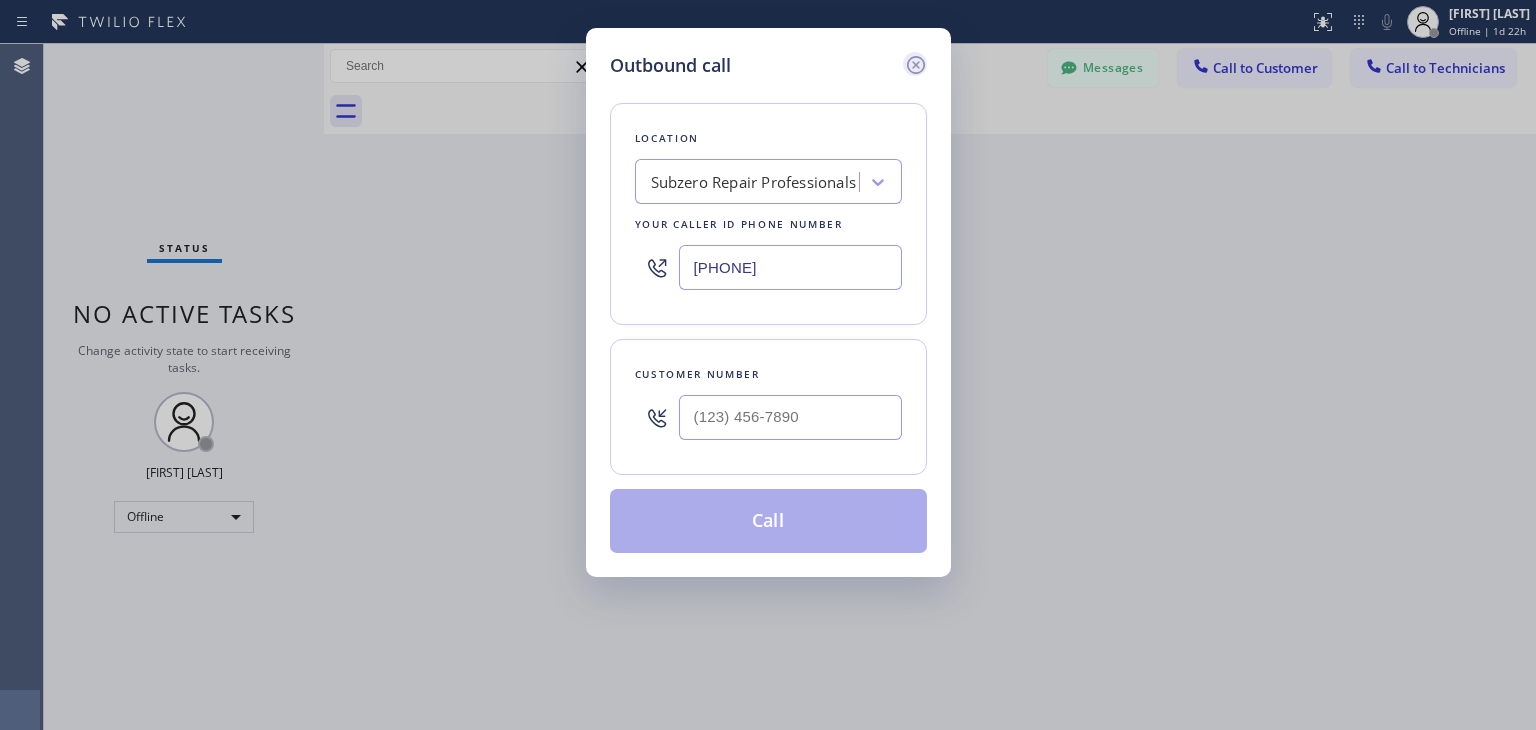 click 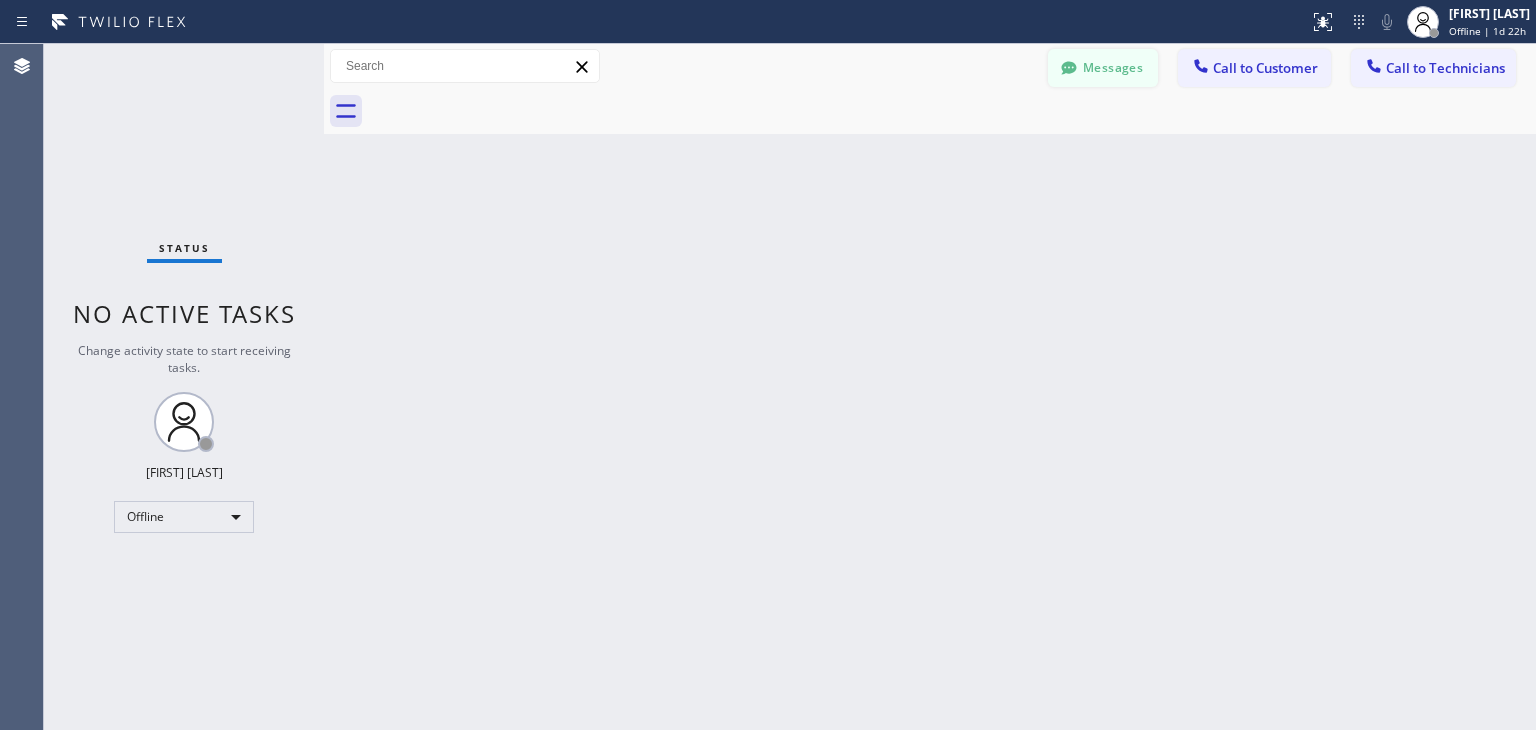 click on "Messages" at bounding box center (1103, 68) 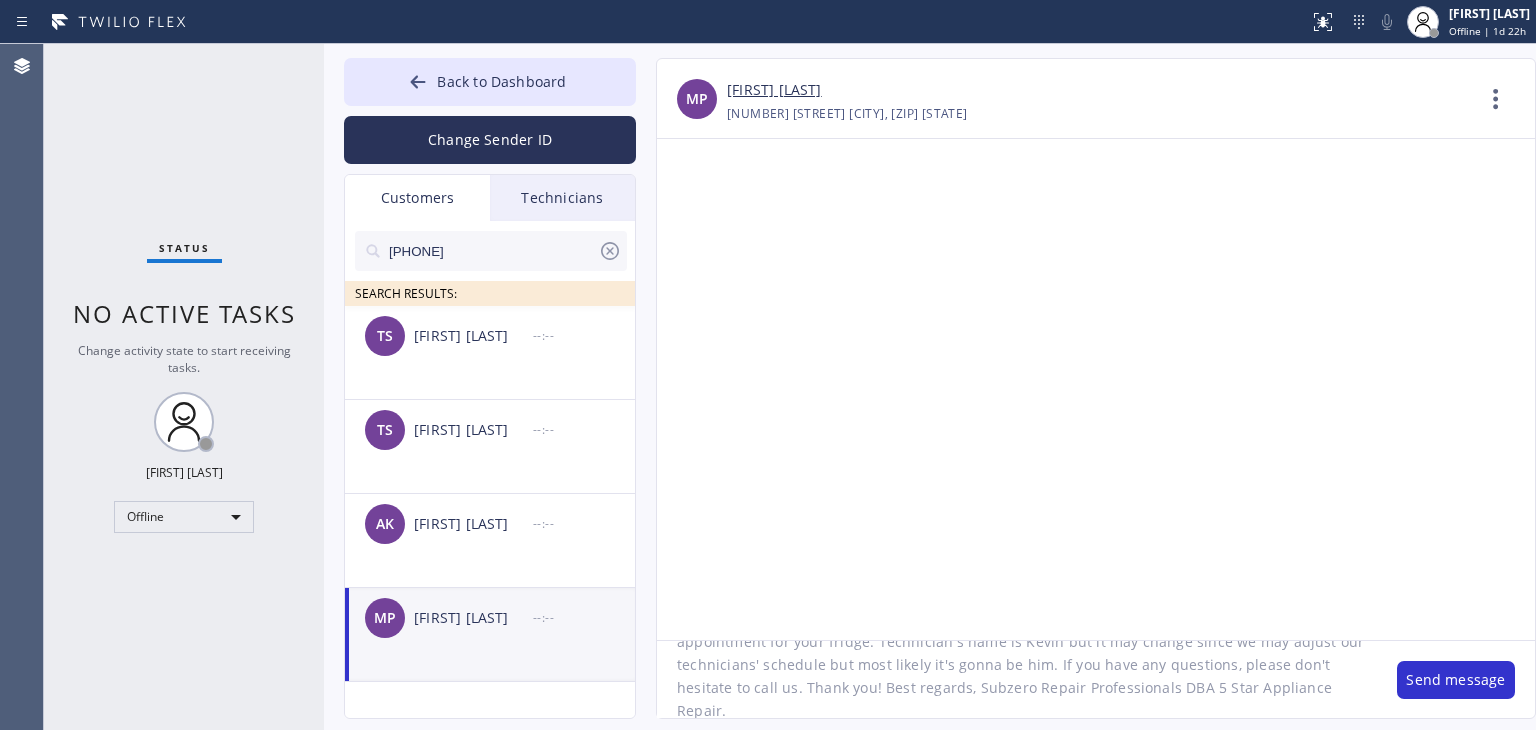 click on "Hello Misty, I'm texting you from Subzero Repair Professionals about your [DATE] [TIME]-[TIME] appointment for your fridge. Technician's name is Kevin but it may change since we may adjust our technicians' schedule but most likely it's gonna be him. If you have any questions, please don't hesitate to call us. Thank you! Best regards, Subzero Repair Professionals DBA 5 Star Appliance Repair." 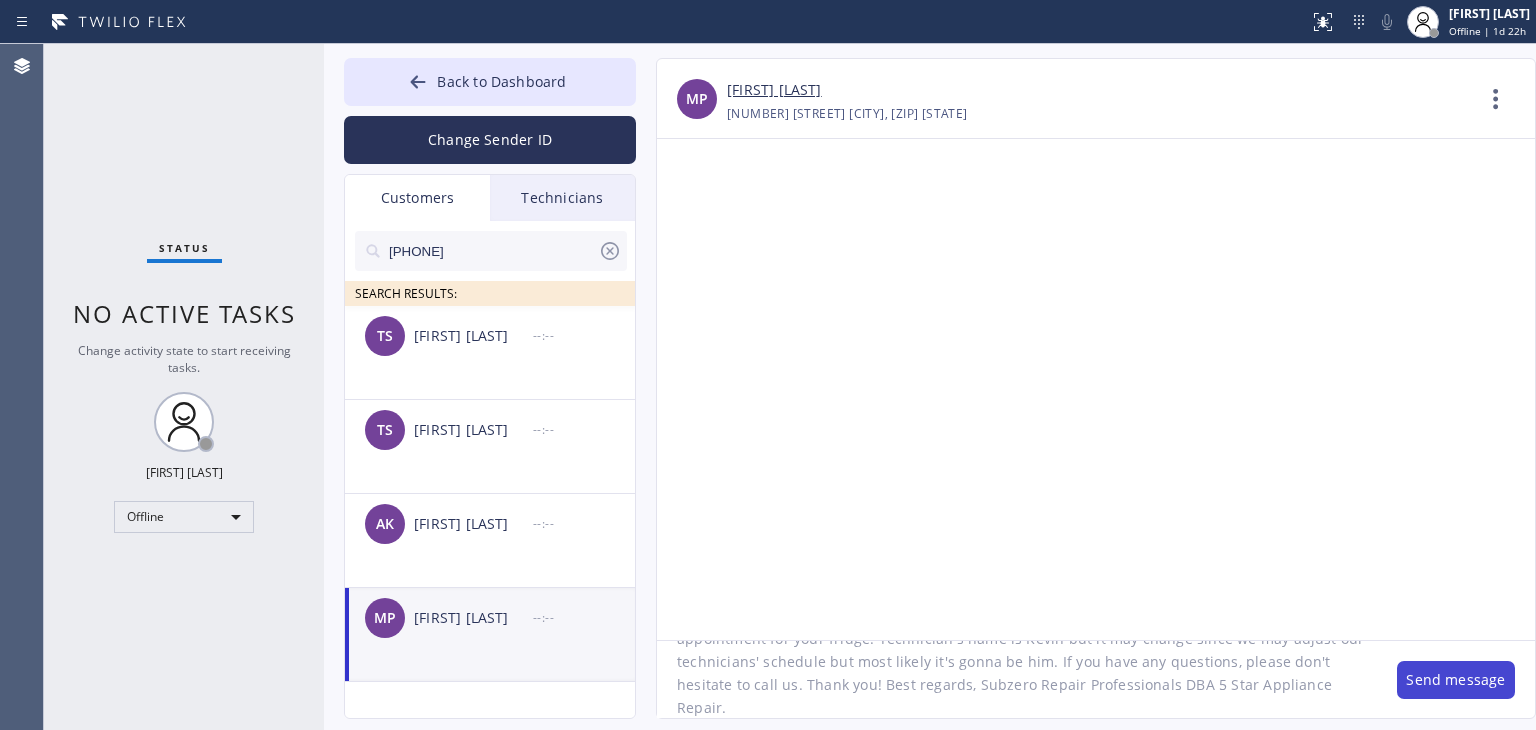 type on "Hello Misty, I'm texting you from Subzero Repair Professionals about your [DATE] [TIME]-[TIME] appointment for your fridge. Technician's name is Kevin but it may change since we may adjust our technicians' schedule but most likely it's gonna be him. If you have any questions, please don't hesitate to call us. Thank you! Best regards, Subzero Repair Professionals DBA 5 Star Appliance Repair.
([PHONE])" 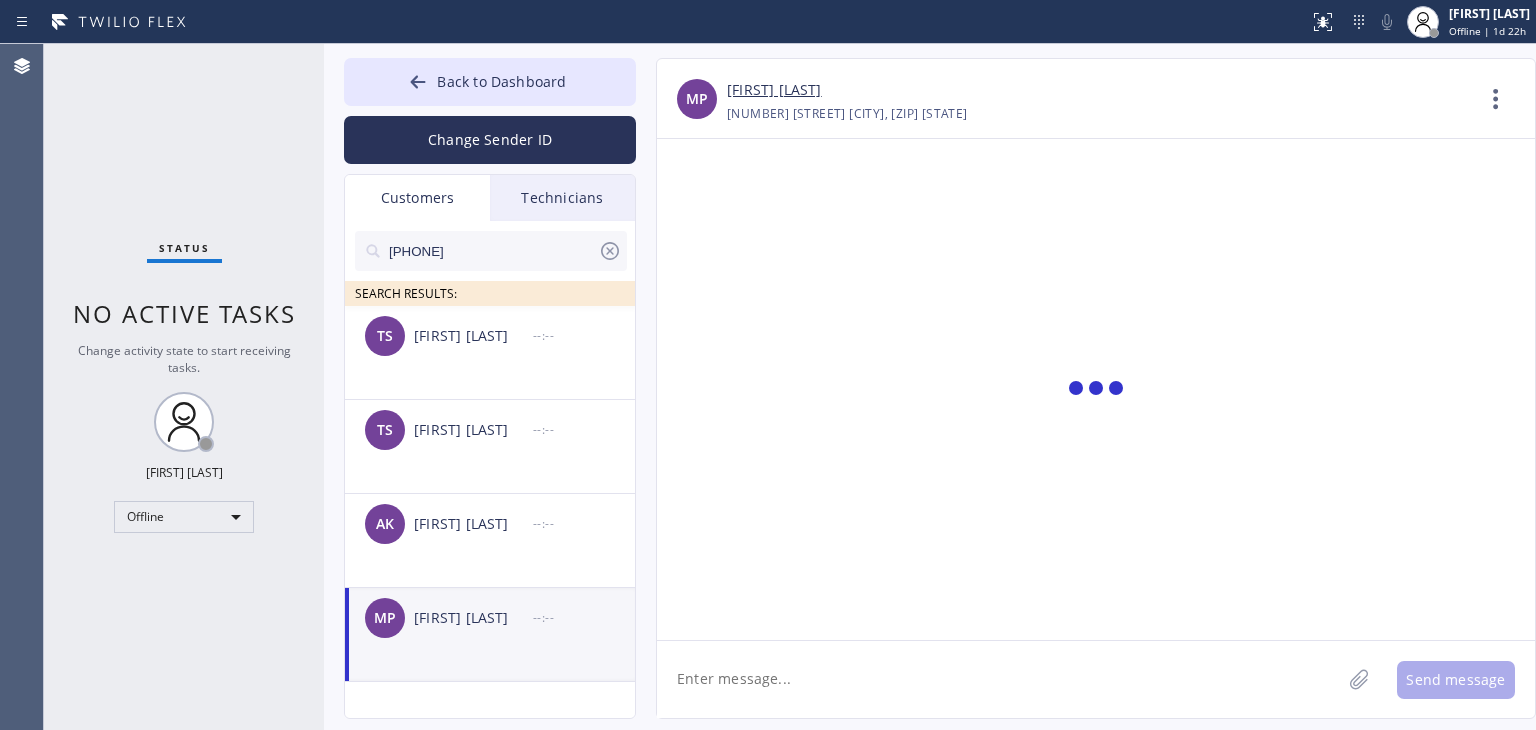 scroll, scrollTop: 0, scrollLeft: 0, axis: both 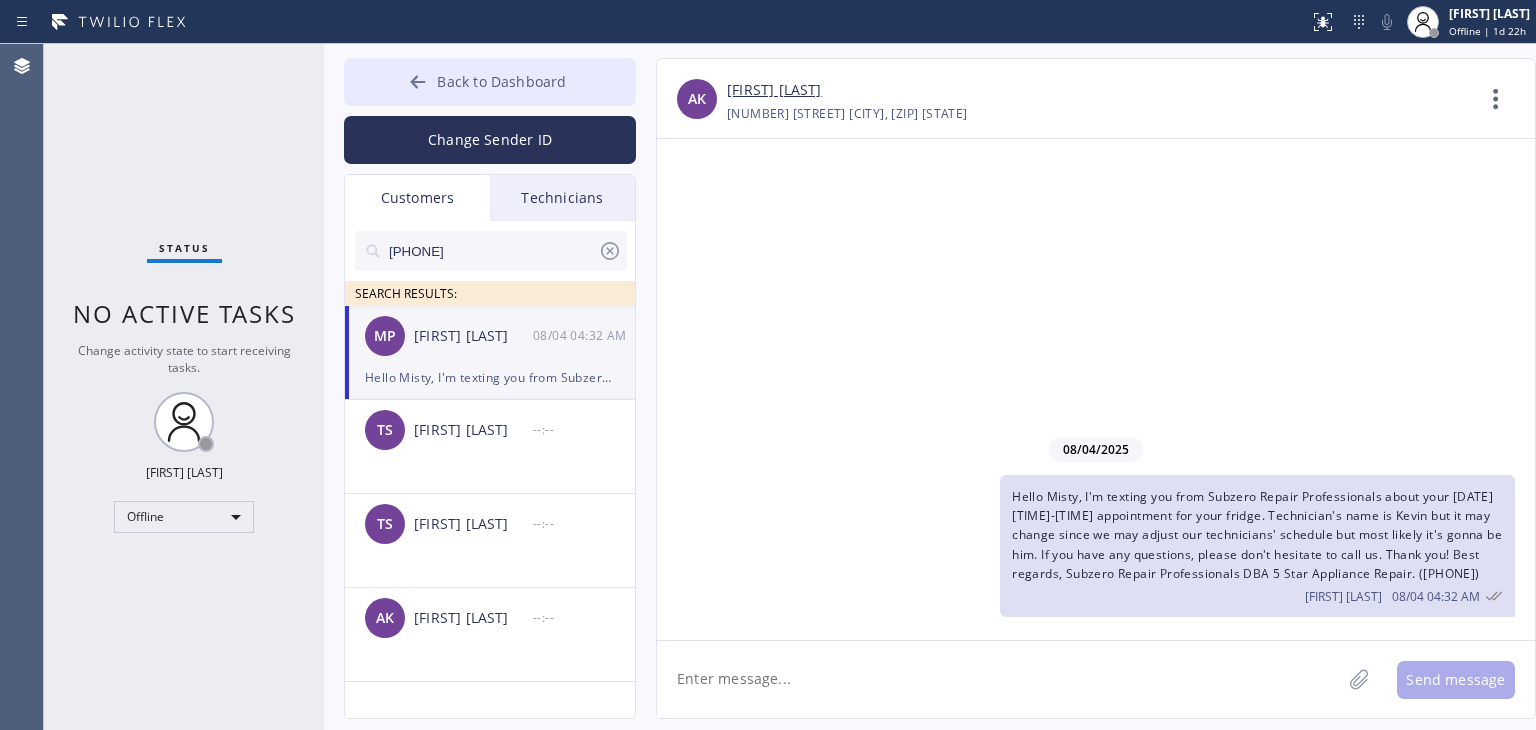 click on "Back to Dashboard" at bounding box center (490, 82) 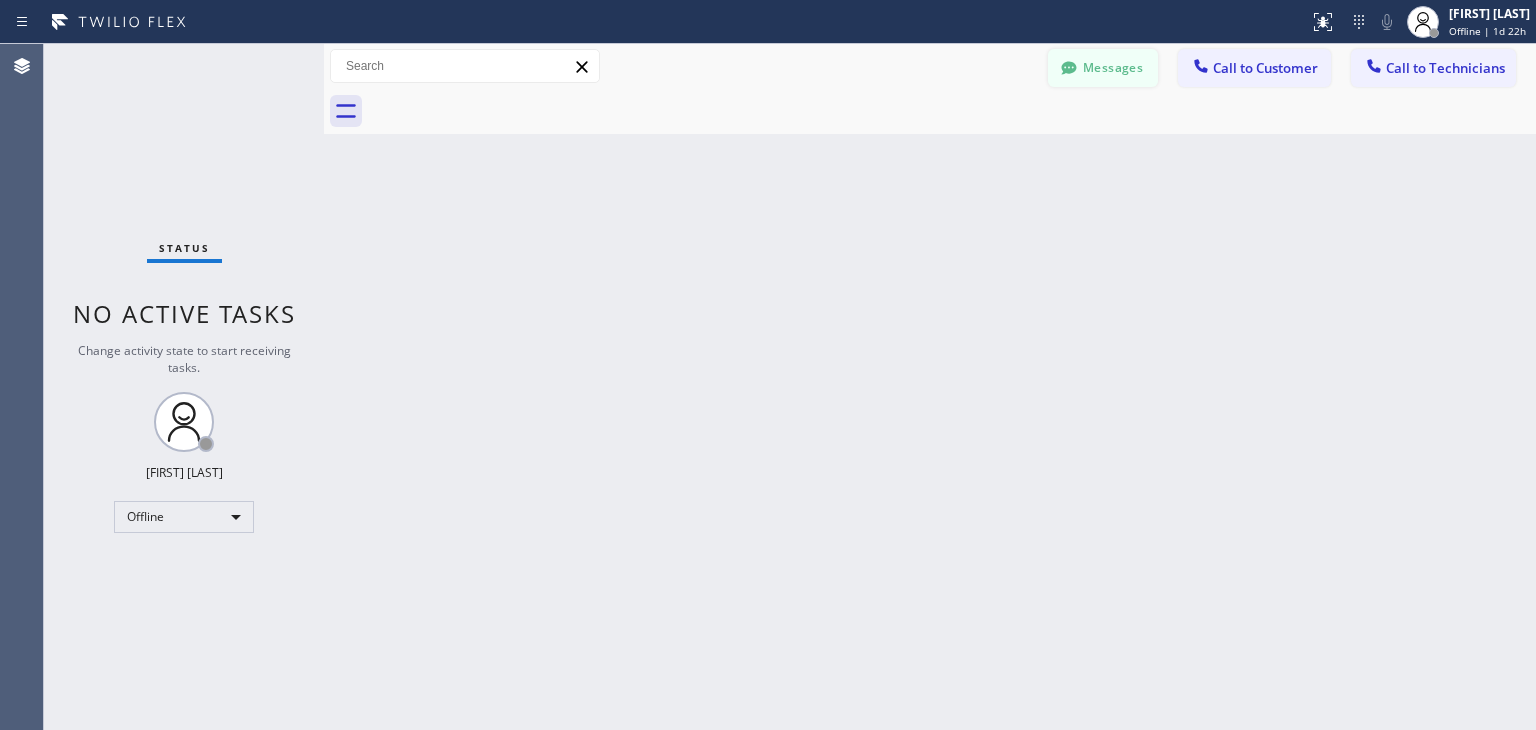 click on "Messages" at bounding box center (1103, 68) 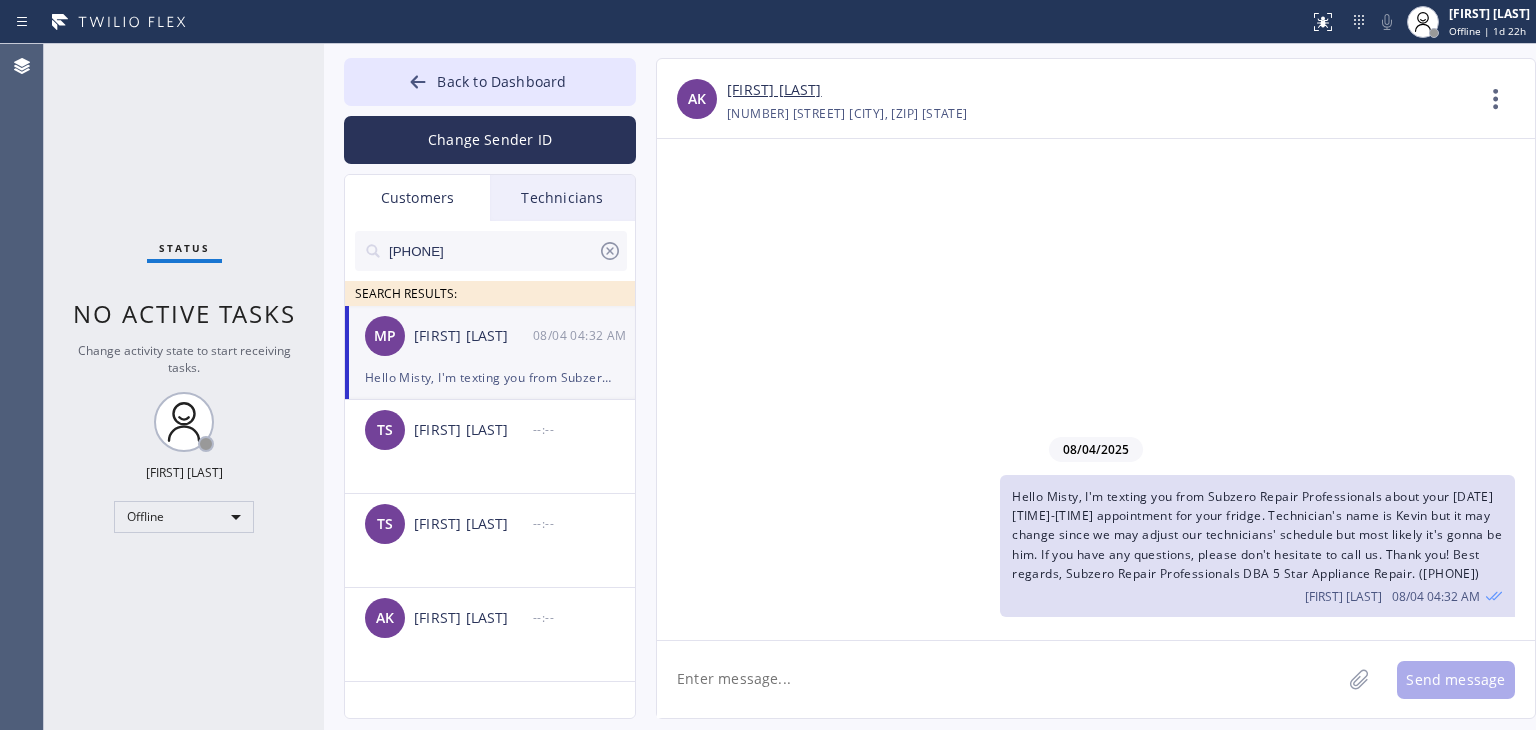 click on "MP [PERSON] [MONTH]/[DAY] [TIME]" at bounding box center (491, 336) 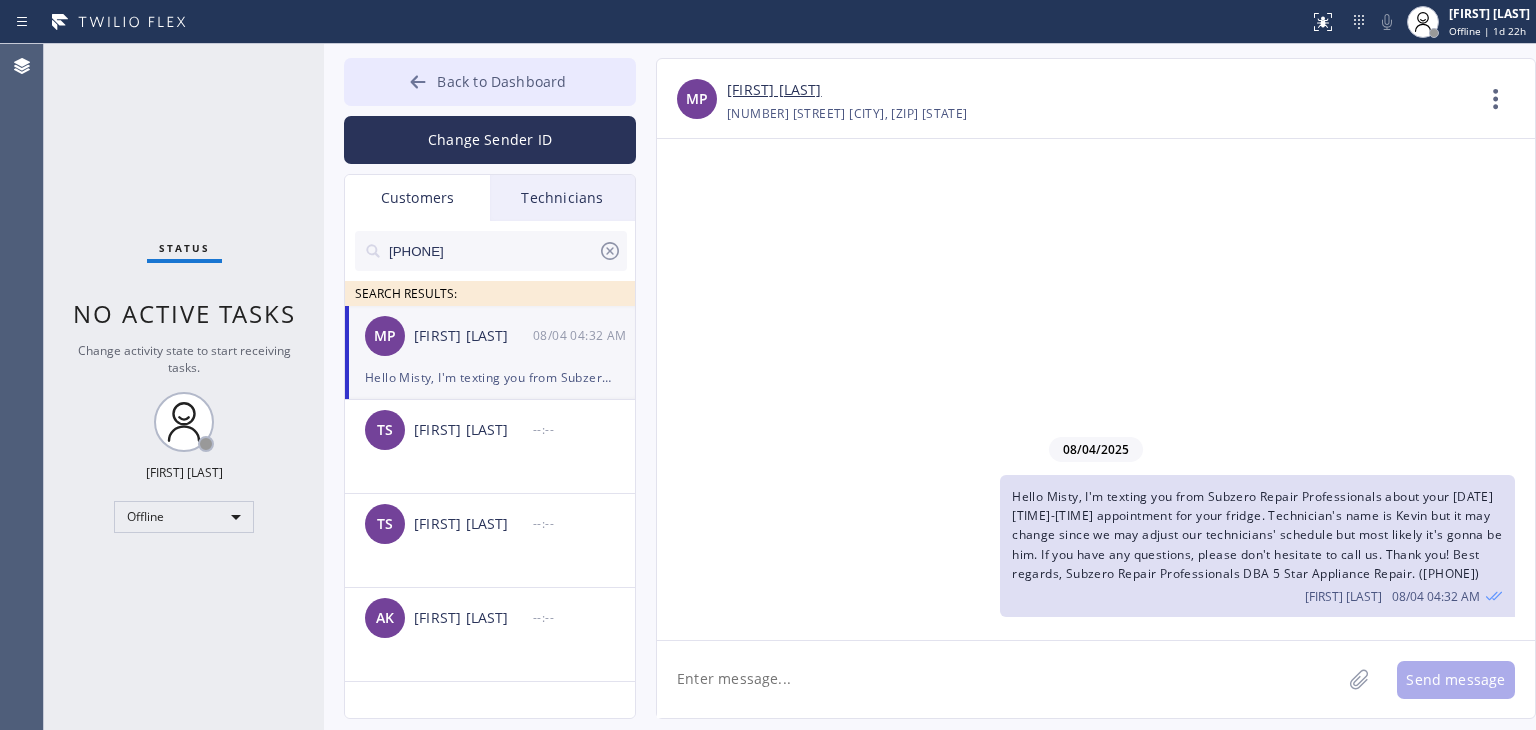 click on "Back to Dashboard" at bounding box center (501, 81) 